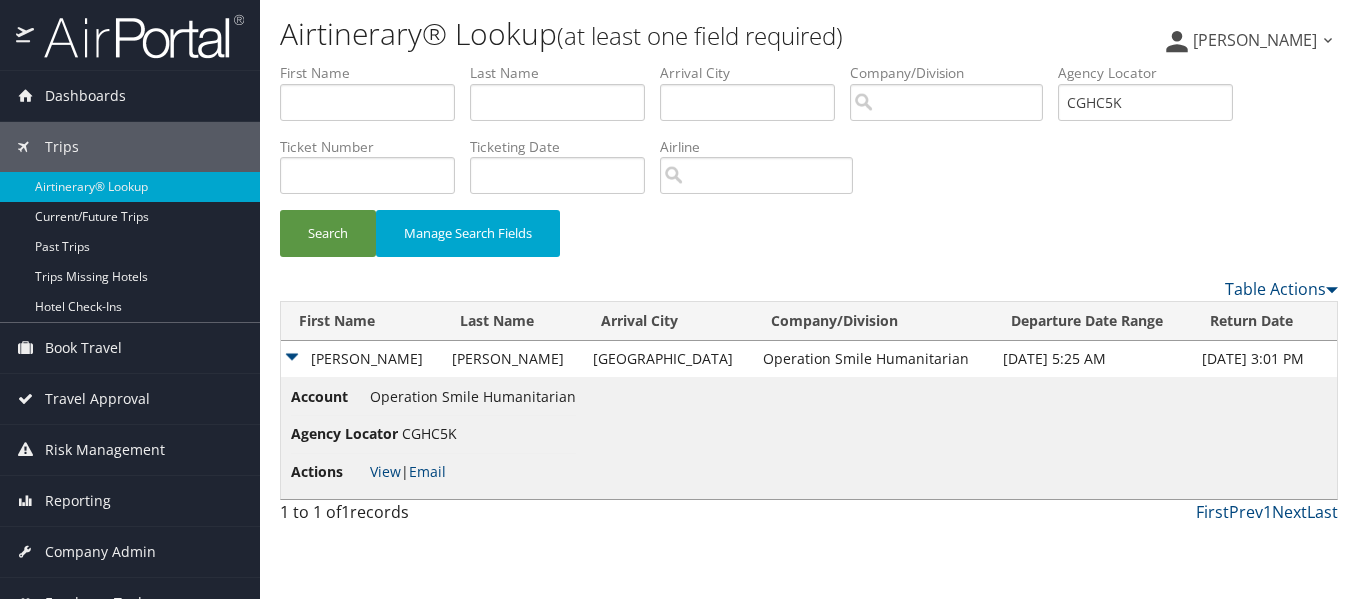scroll, scrollTop: 0, scrollLeft: 0, axis: both 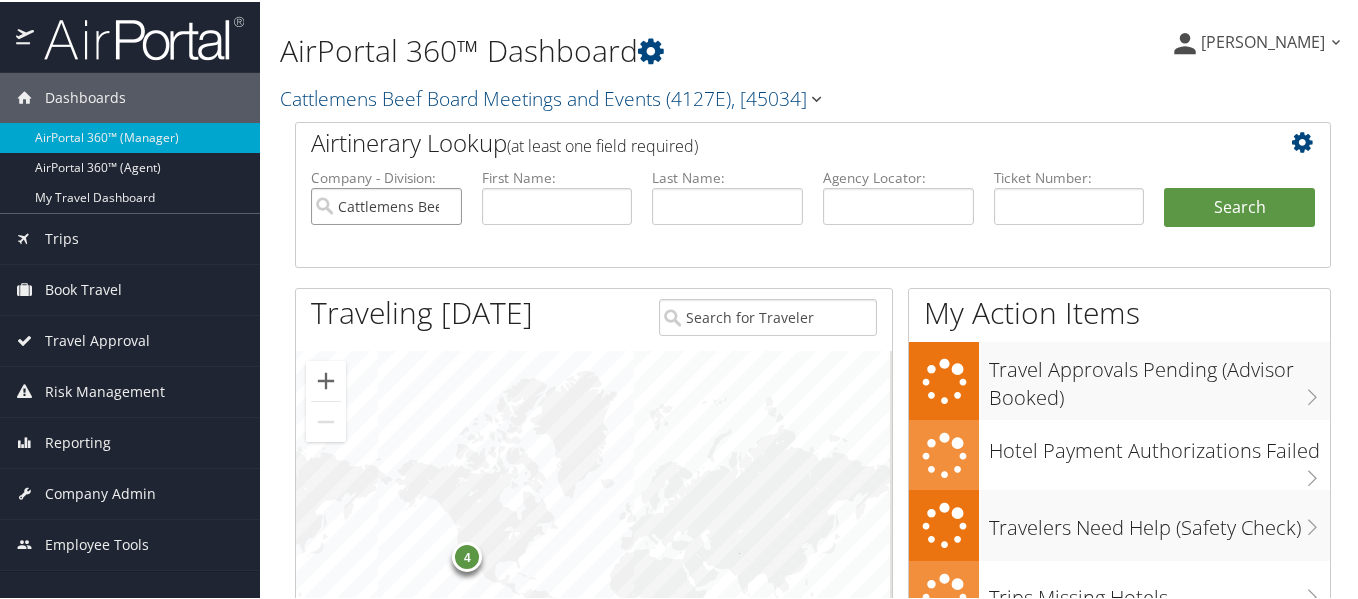 click on "Cattlemens Beef Board Meetings and Events" at bounding box center (386, 204) 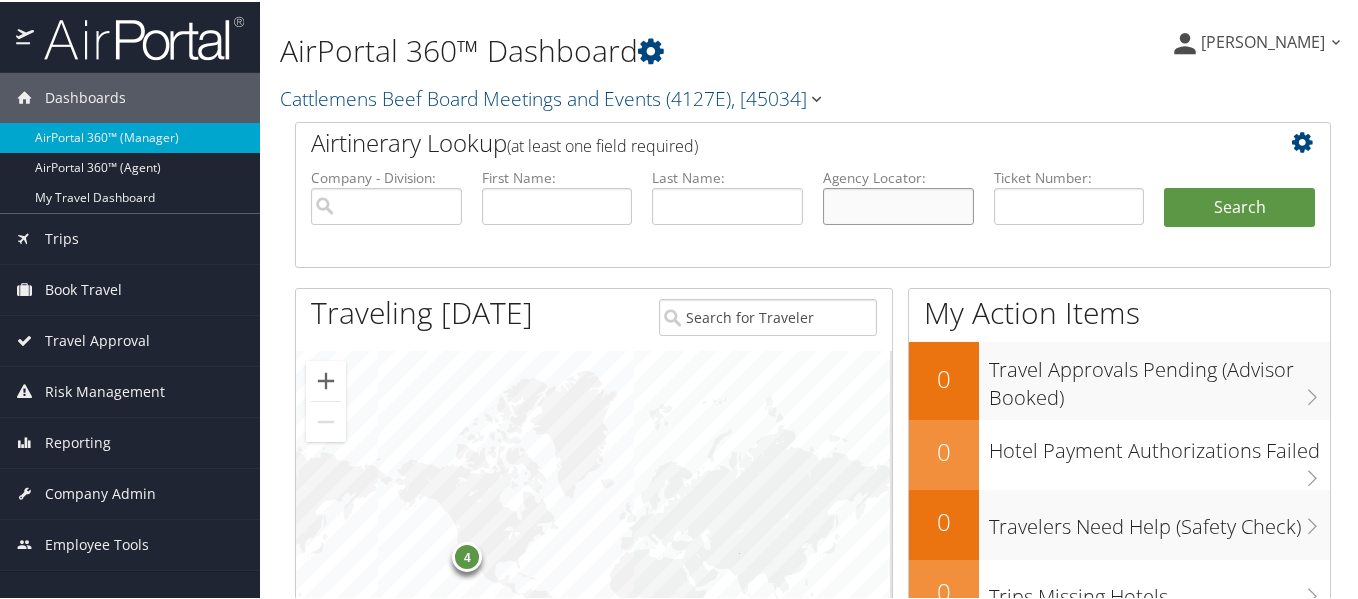 click at bounding box center (898, 204) 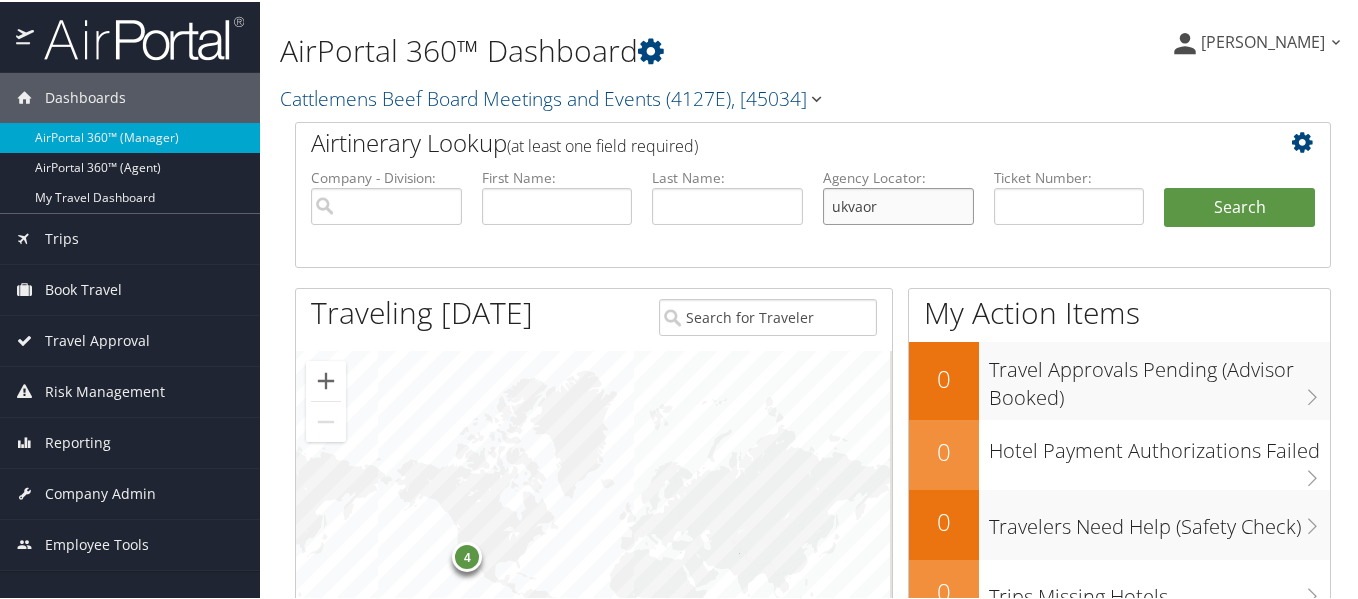 type on "ukvaor" 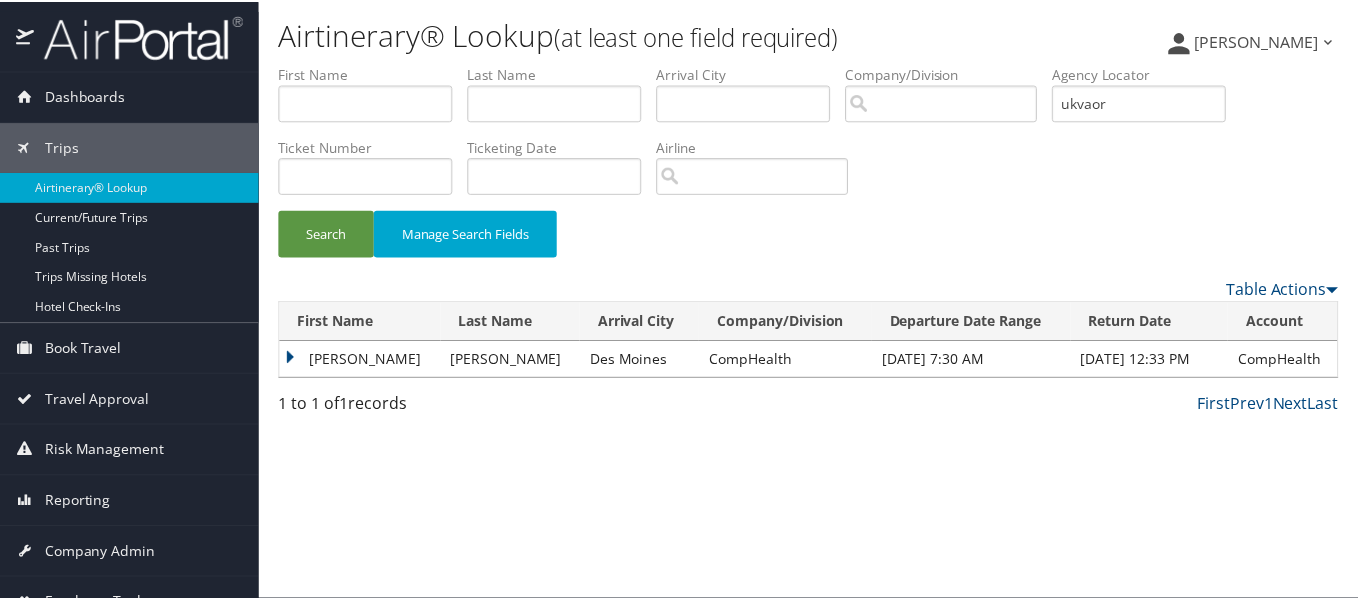 scroll, scrollTop: 0, scrollLeft: 0, axis: both 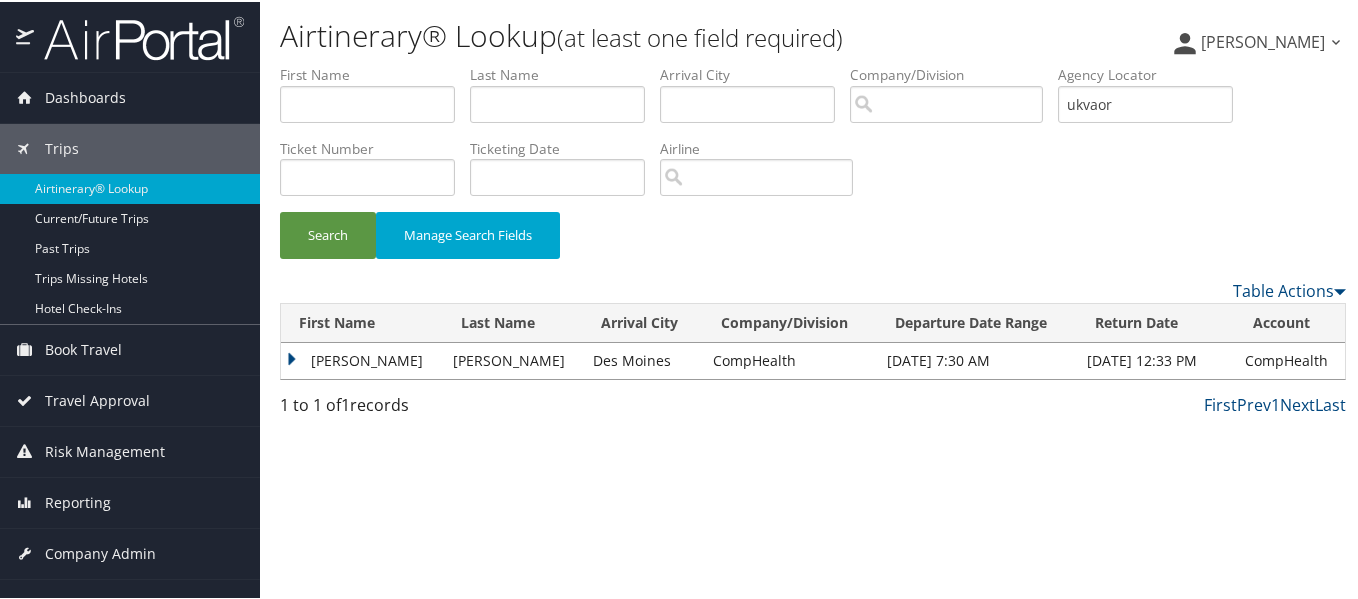 click on "Giasuddin" at bounding box center (362, 359) 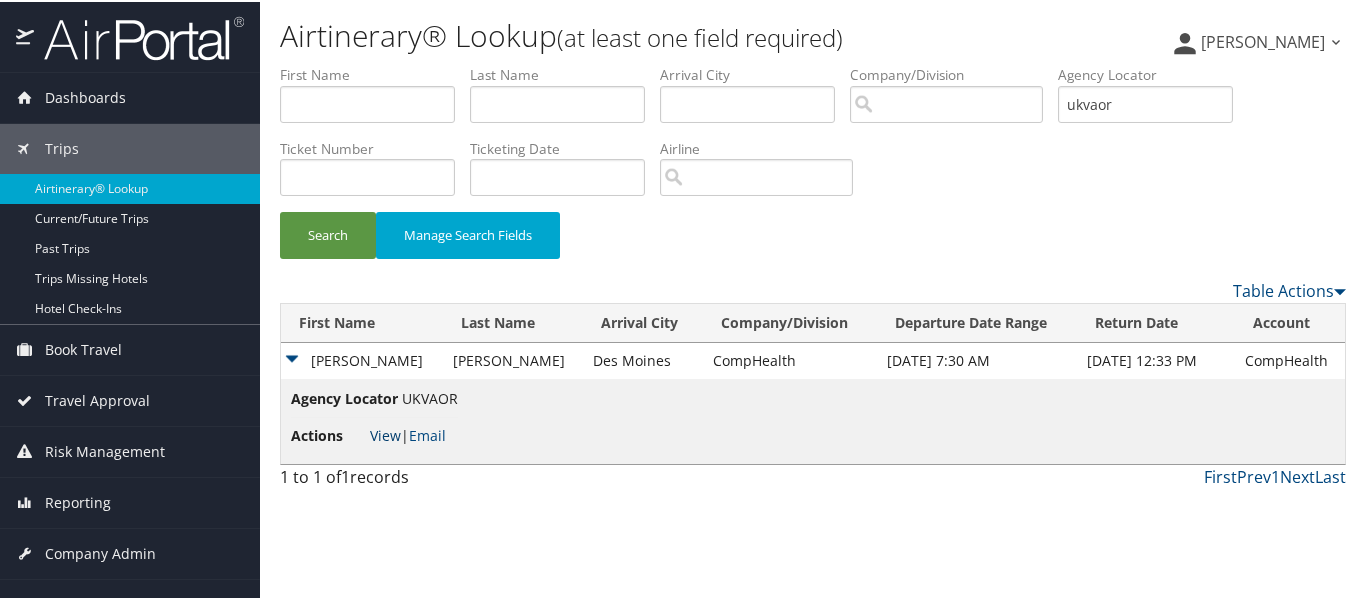 click on "View" at bounding box center [385, 433] 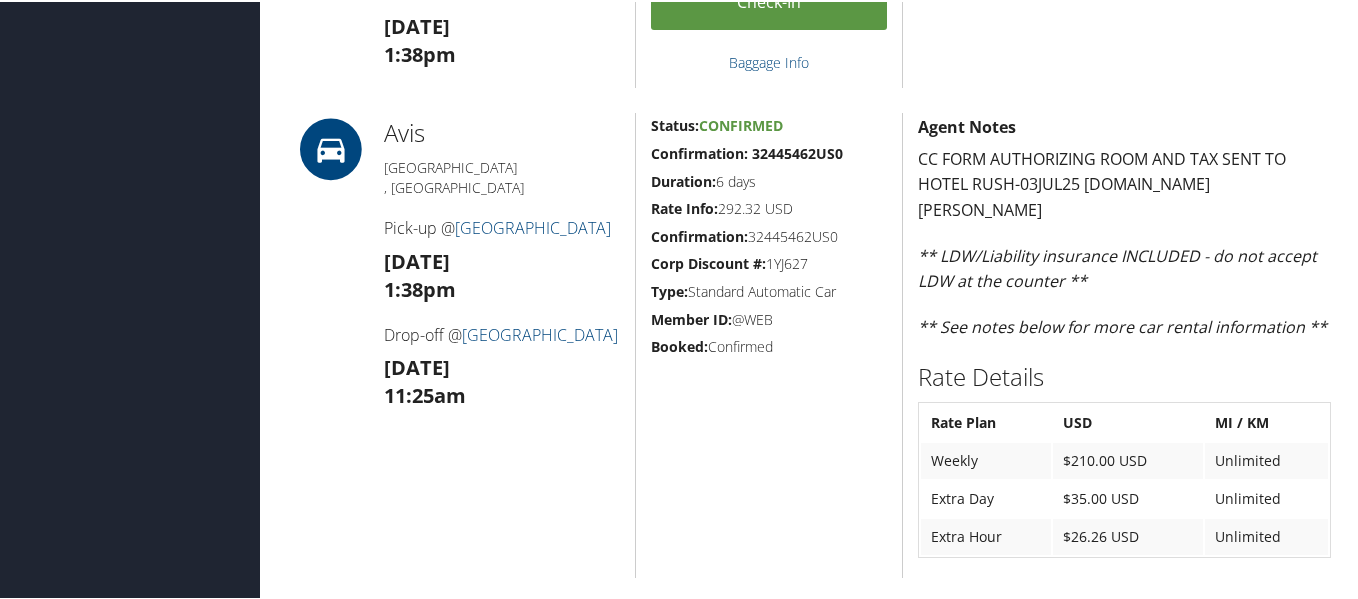 scroll, scrollTop: 1200, scrollLeft: 0, axis: vertical 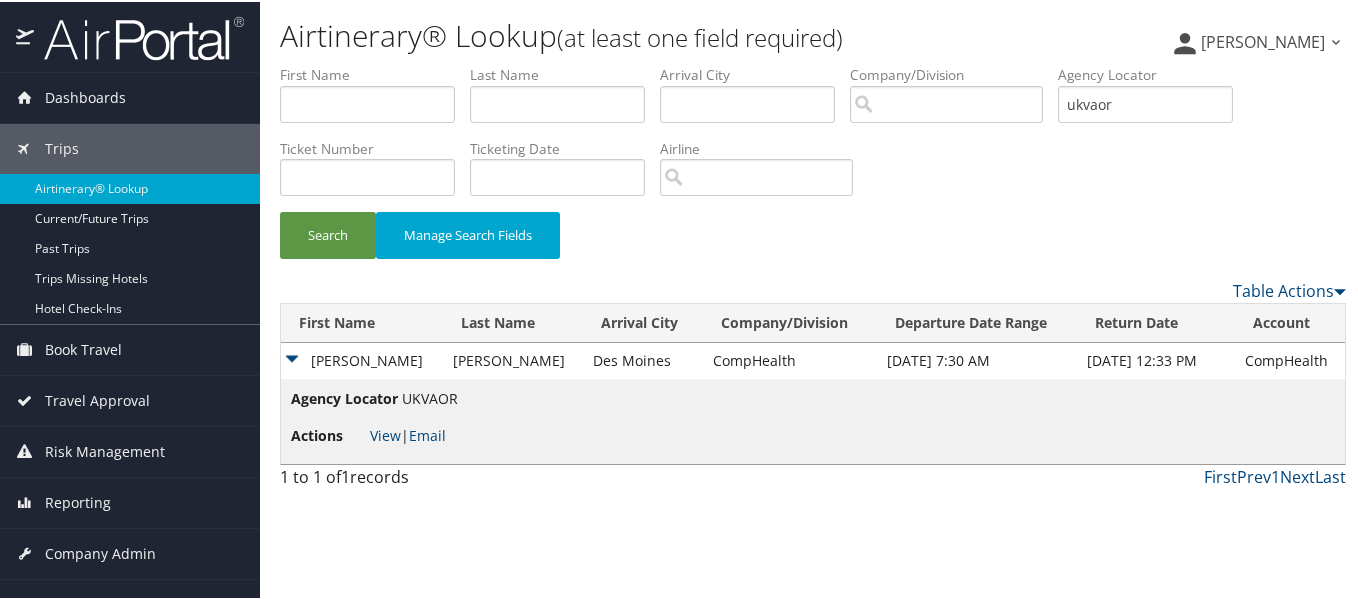 click on "First Name Last Name Departure City Arrival City Company/Division Airport/City Code Departure Date Range Agency Locator [GEOGRAPHIC_DATA] Ticket Number Ticketing Date Invoice Number Flight Number Agent Name Air Confirmation Hotel Confirmation Credit Card - Last 4 Digits Airline Car Rental Chain Hotel Chain Rail Vendor Authorization Billable Client Code Cost Center Department Explanation Manager ID Project Purpose Region Traveler ID Search Manage Search Fields" at bounding box center [813, 170] 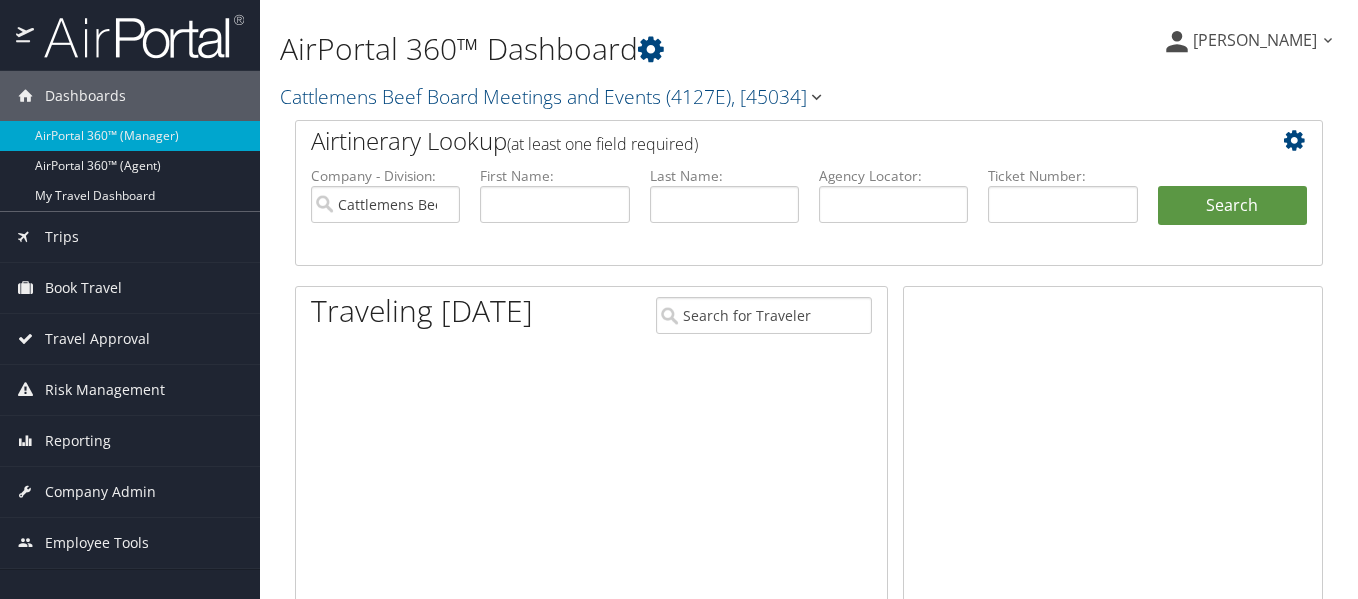 scroll, scrollTop: 0, scrollLeft: 0, axis: both 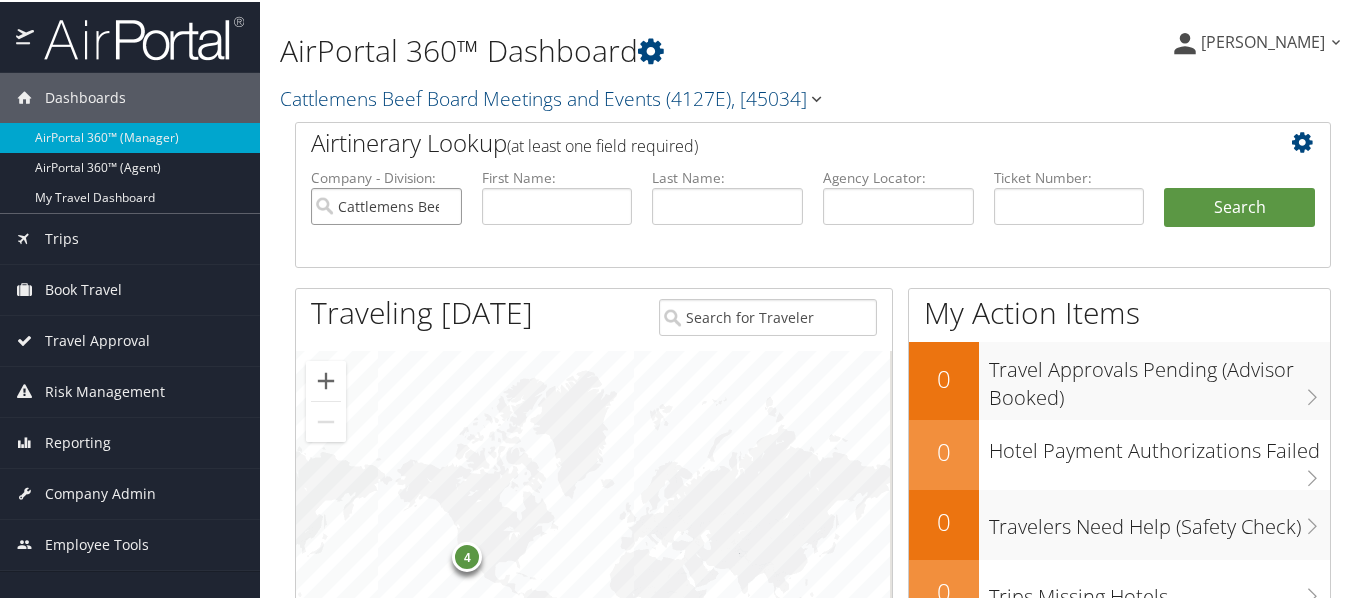 click on "Cattlemens Beef Board Meetings and Events" at bounding box center (386, 204) 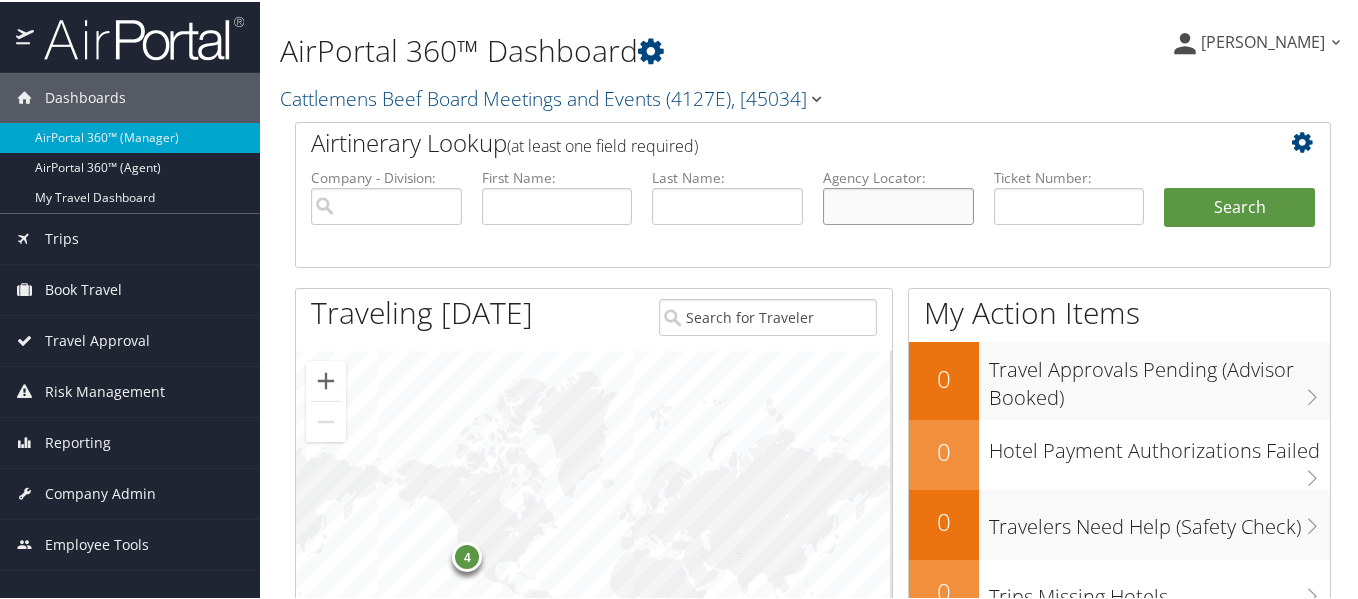 click at bounding box center (898, 204) 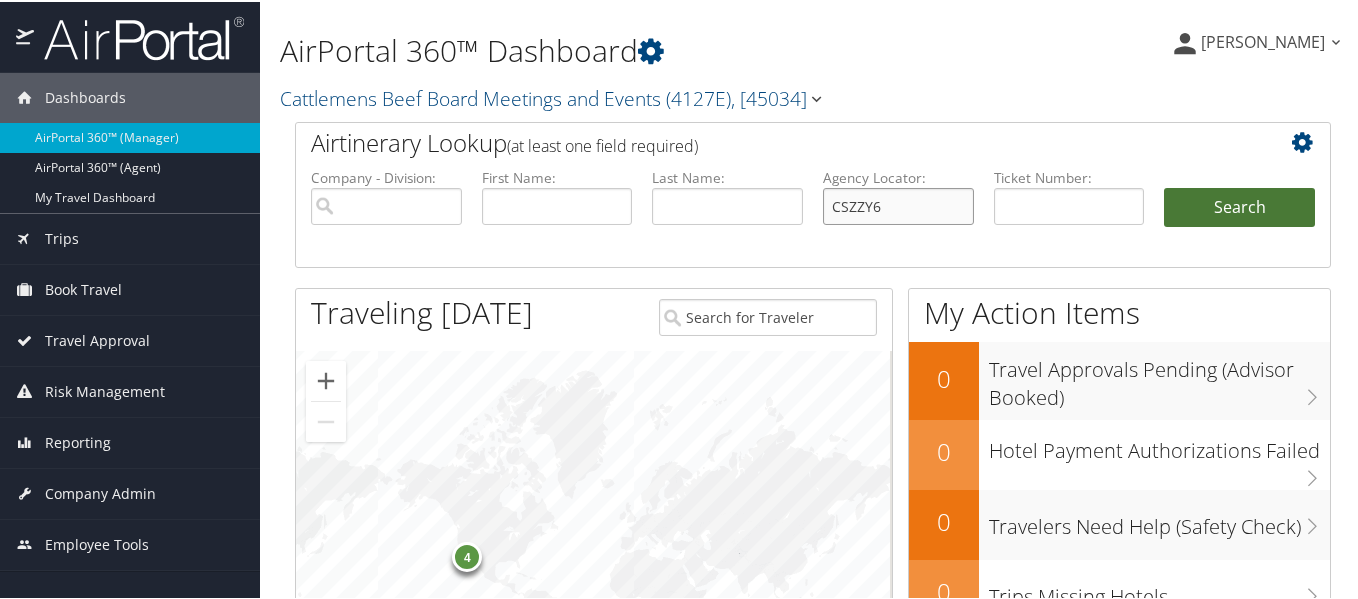 type on "CSZZY6" 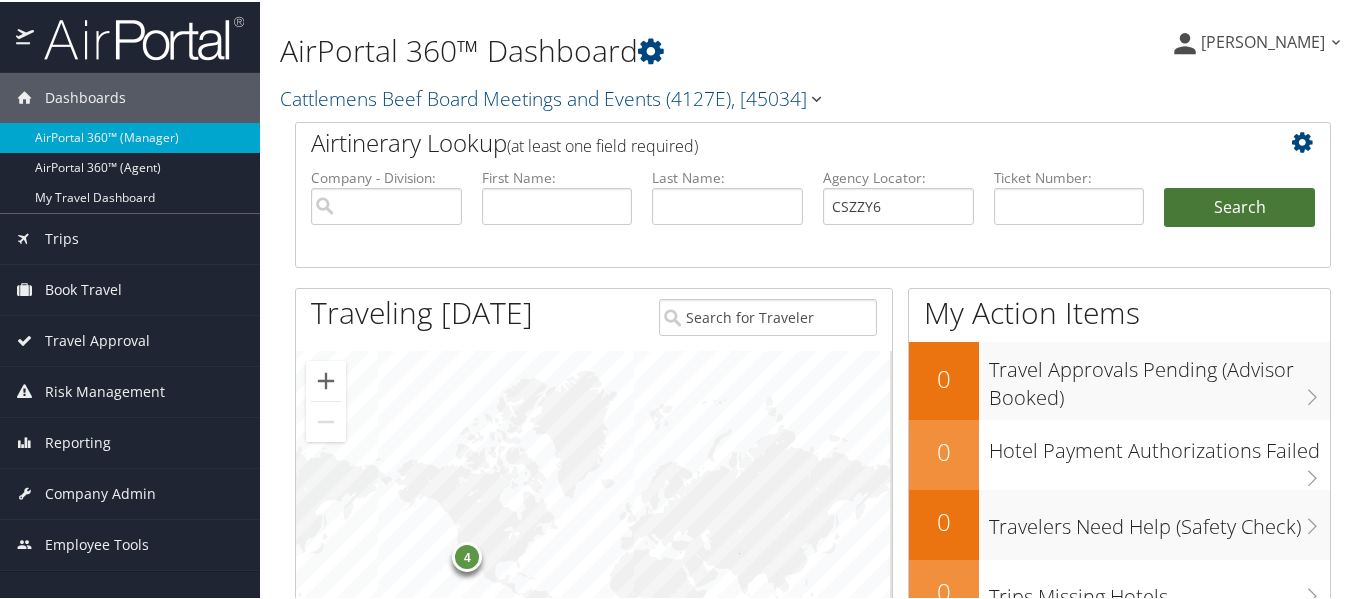 click on "Search" at bounding box center [1239, 206] 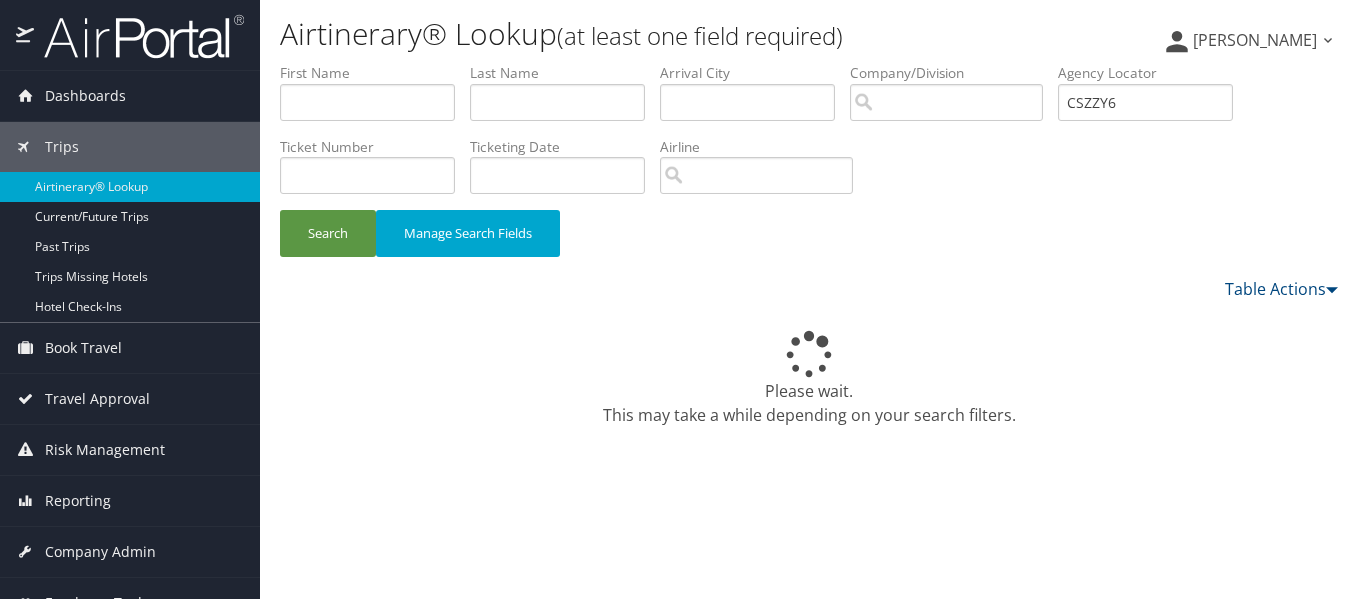 scroll, scrollTop: 0, scrollLeft: 0, axis: both 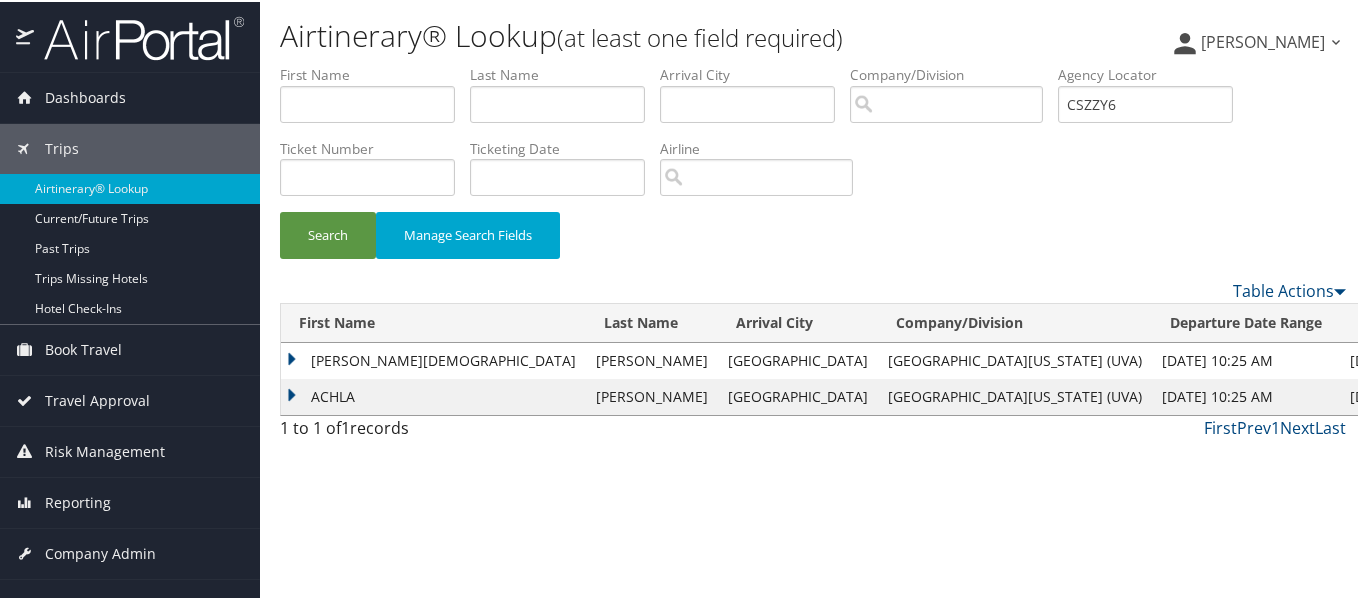click on "MADHAV VISHNU" at bounding box center (433, 359) 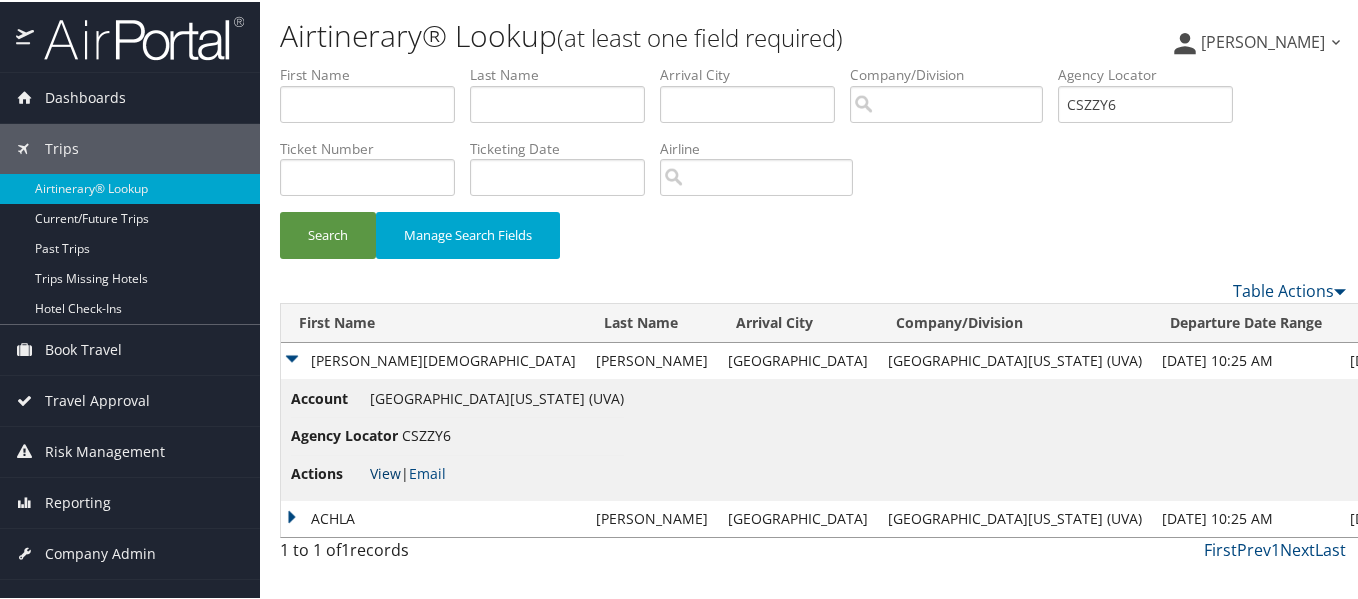 click on "View" at bounding box center [385, 471] 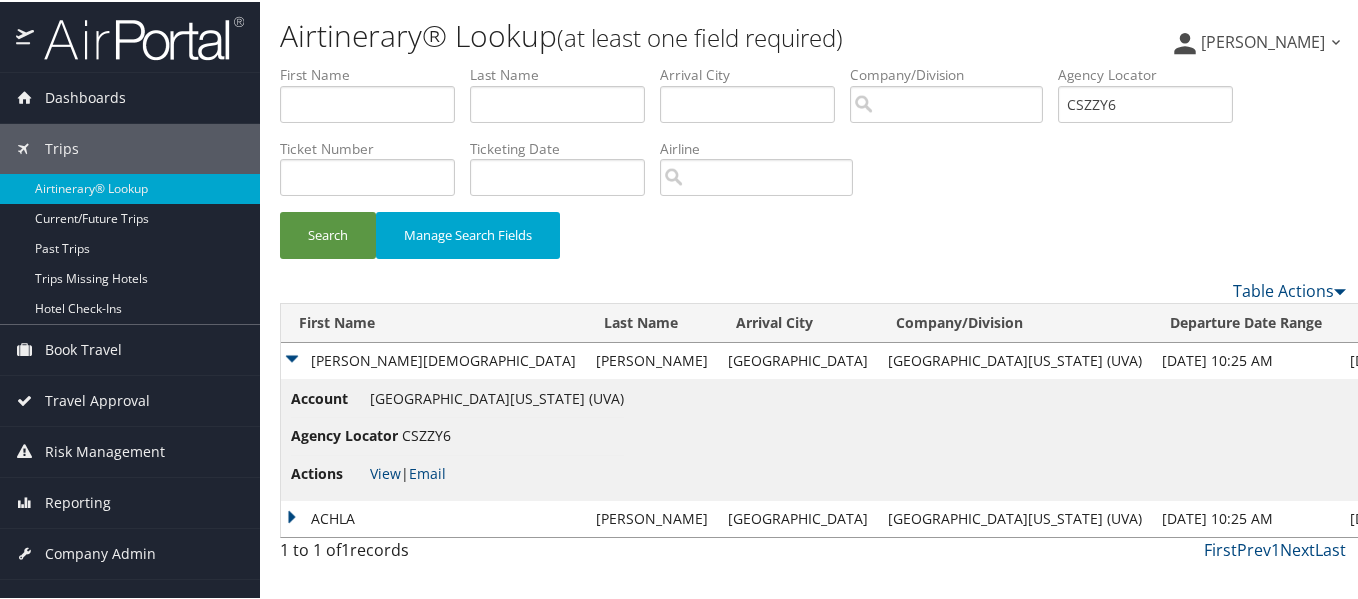 click on "ACHLA" at bounding box center (433, 517) 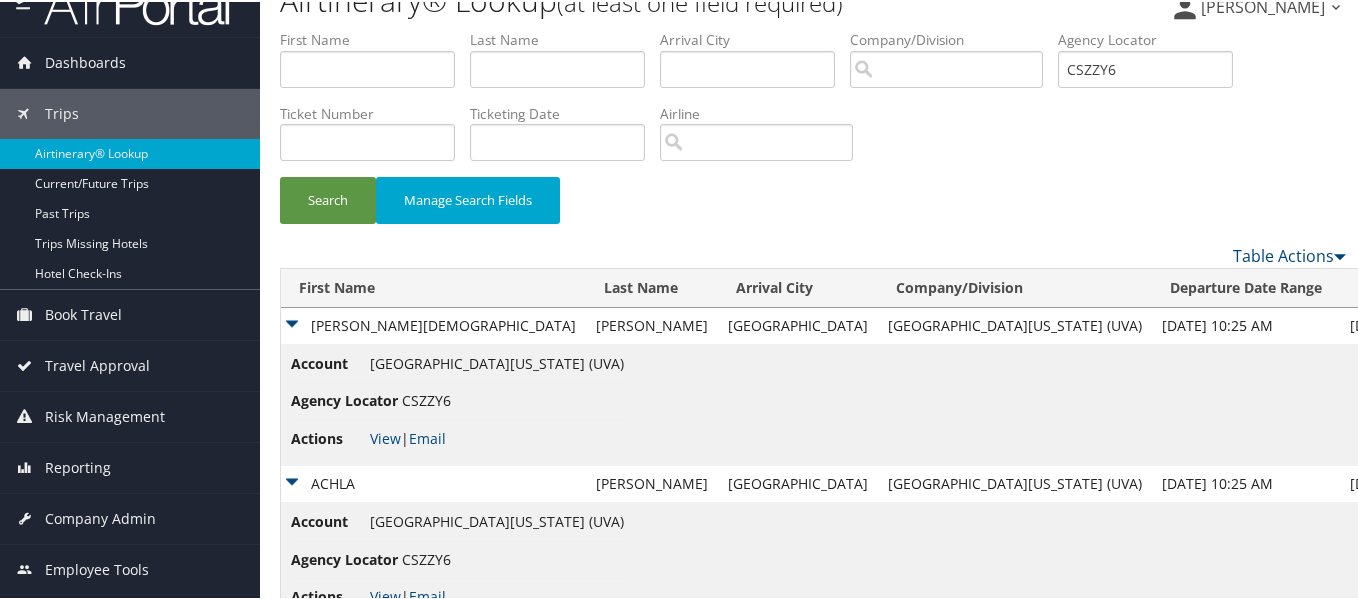 scroll, scrollTop: 90, scrollLeft: 0, axis: vertical 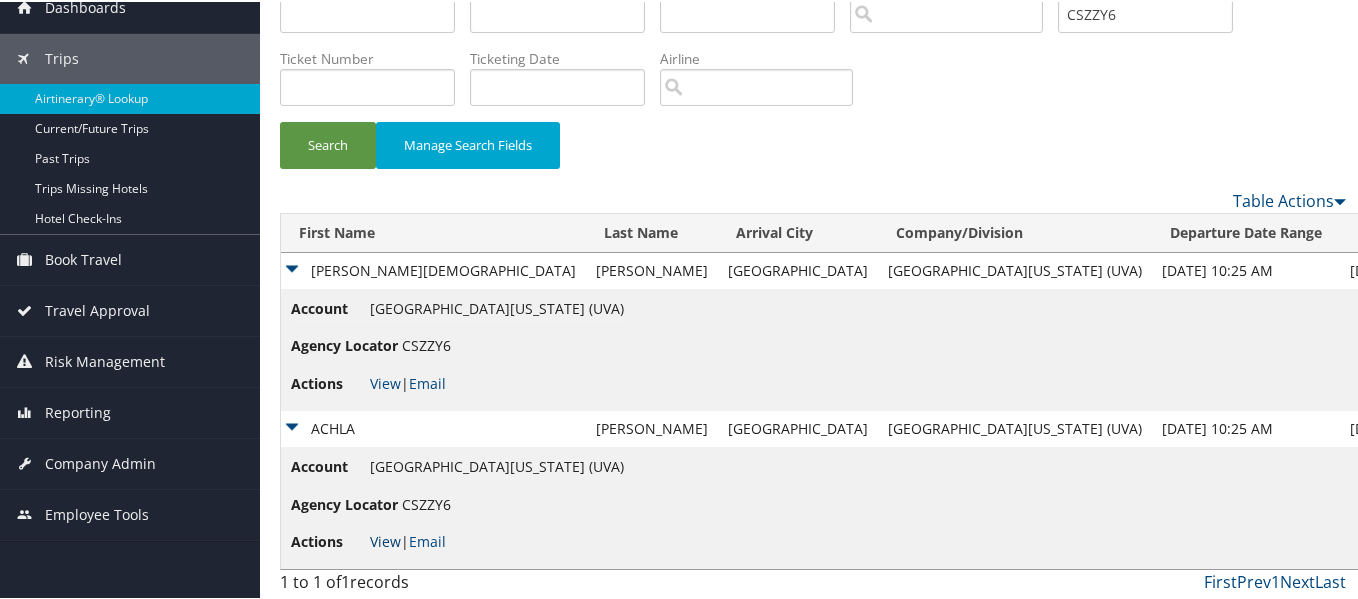 click on "View" at bounding box center (385, 539) 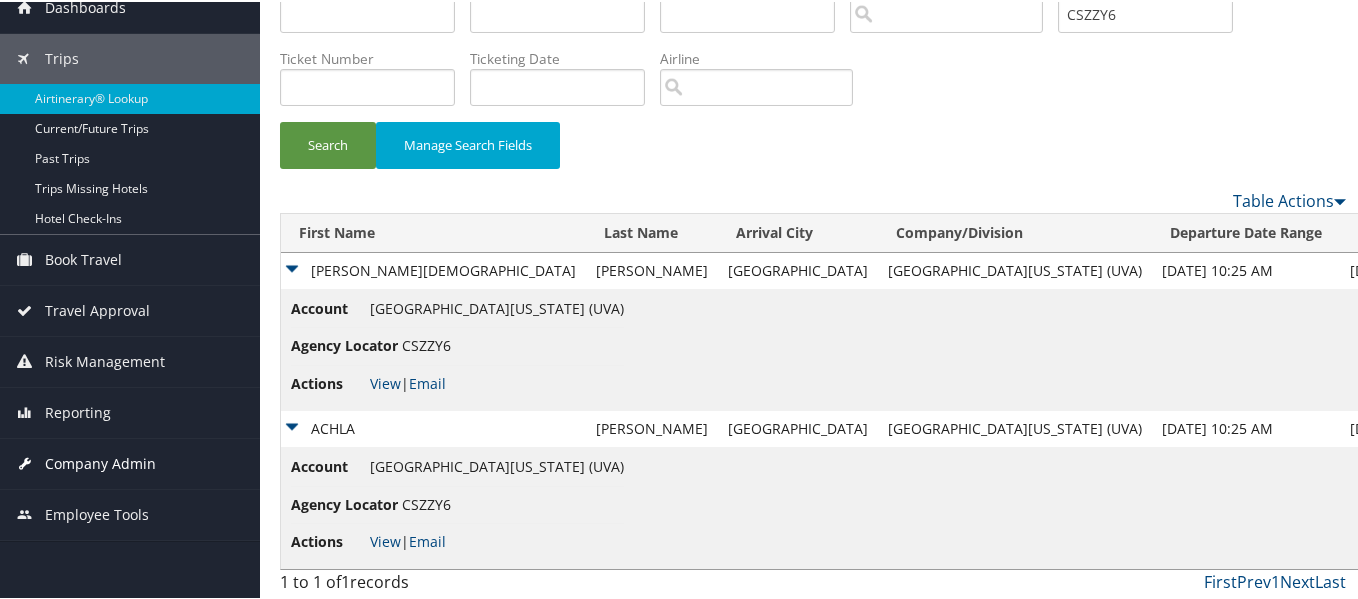 click on "Company Admin" at bounding box center (100, 462) 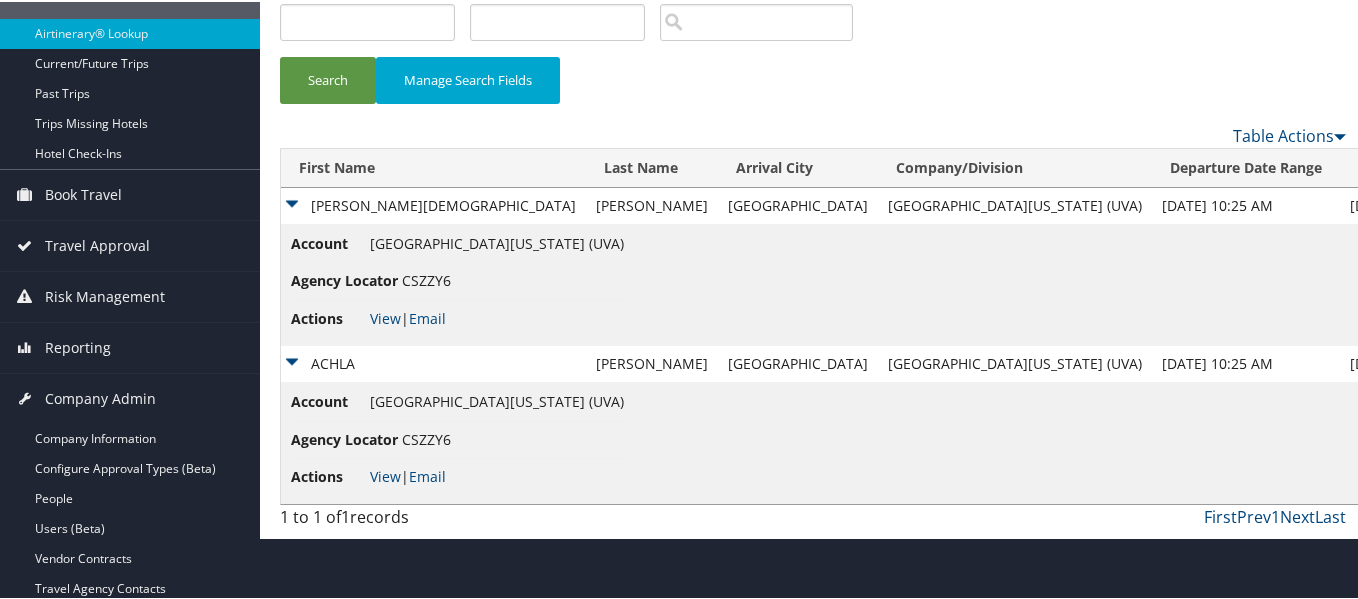 scroll, scrollTop: 290, scrollLeft: 0, axis: vertical 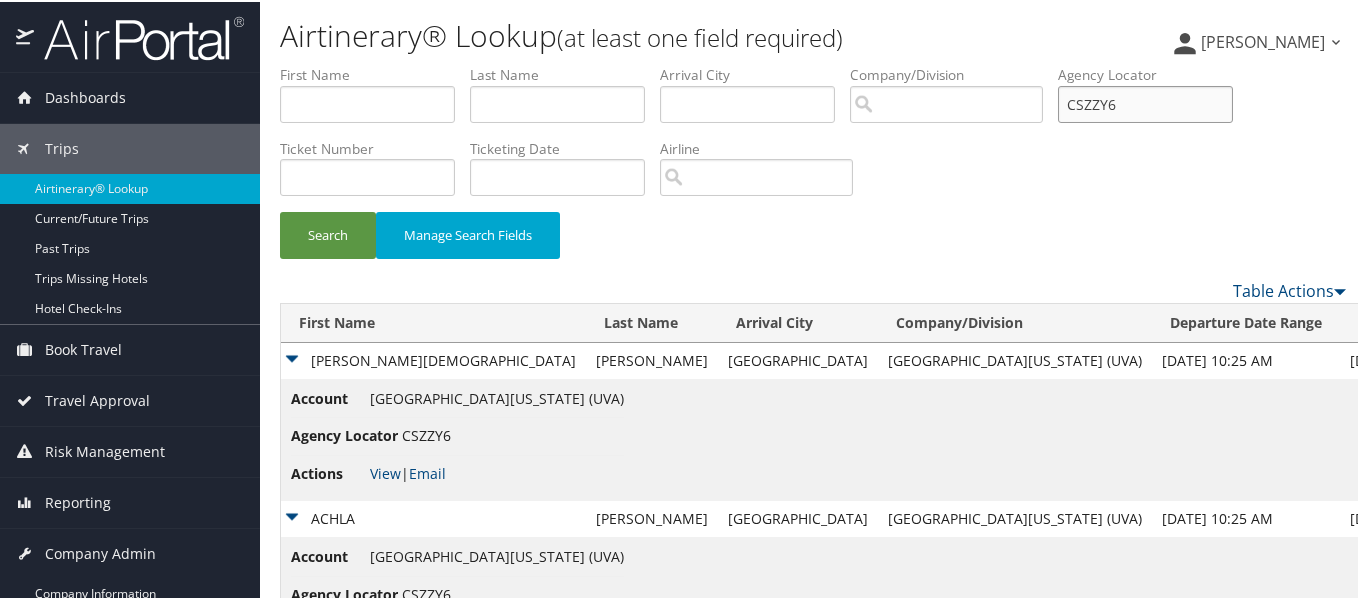 drag, startPoint x: 1240, startPoint y: 107, endPoint x: 1040, endPoint y: 121, distance: 200.4894 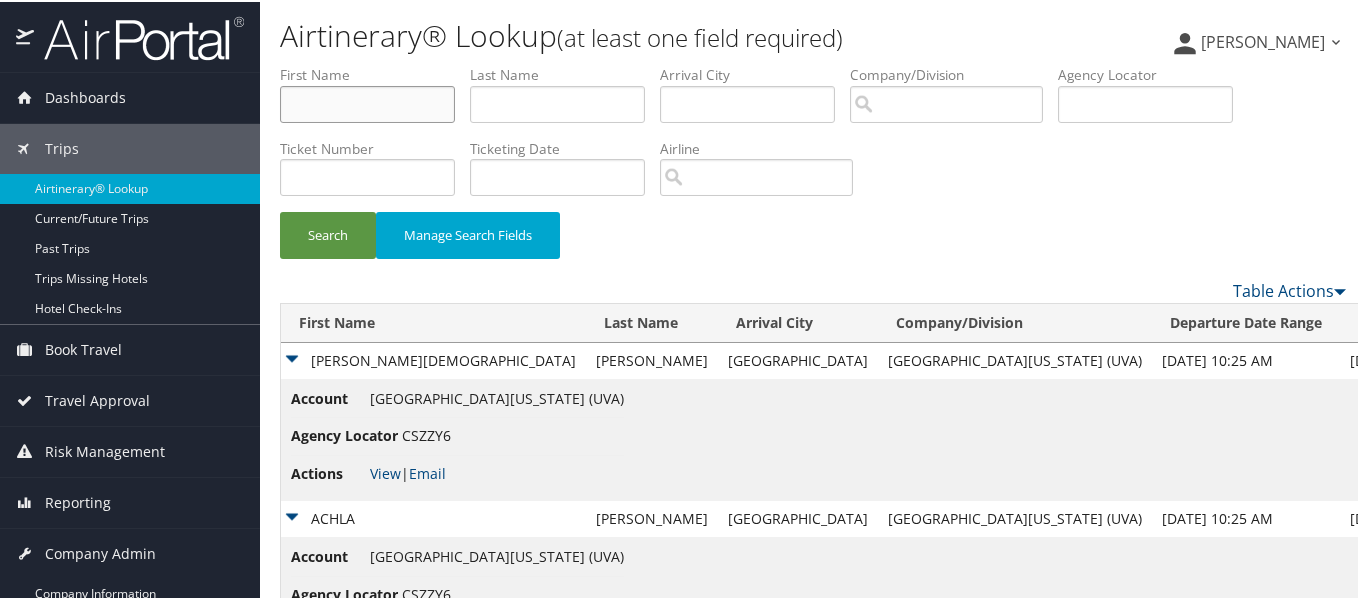 click at bounding box center [367, 102] 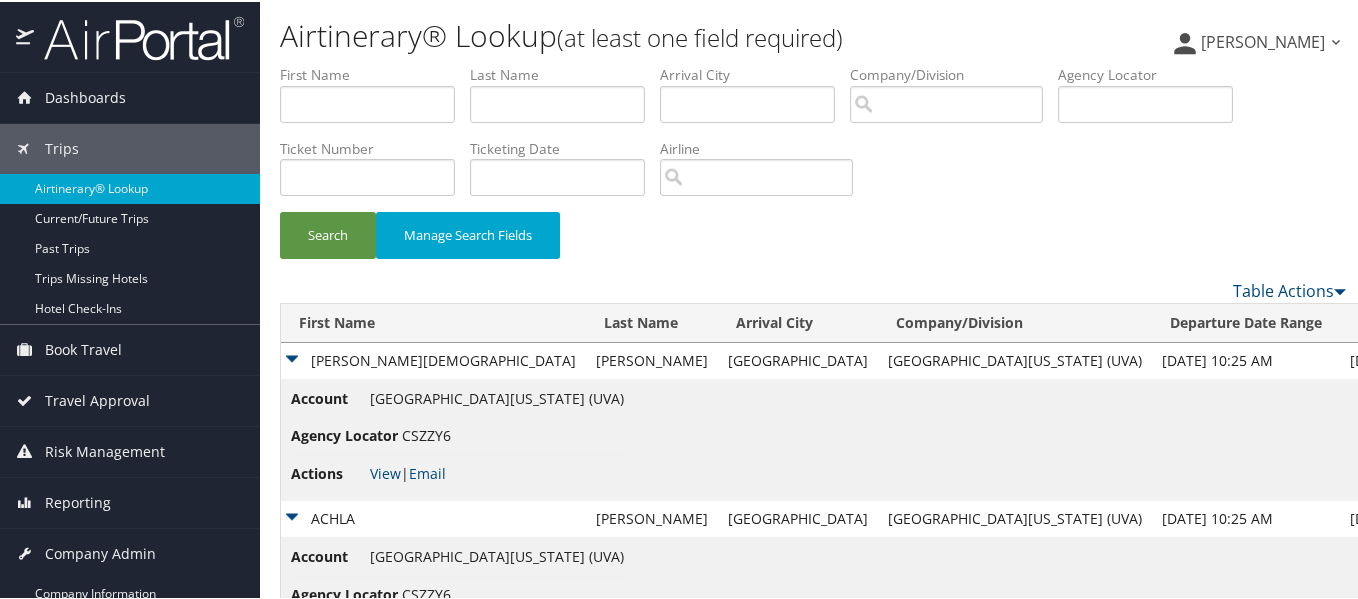 drag, startPoint x: 1205, startPoint y: 123, endPoint x: 1203, endPoint y: 113, distance: 10.198039 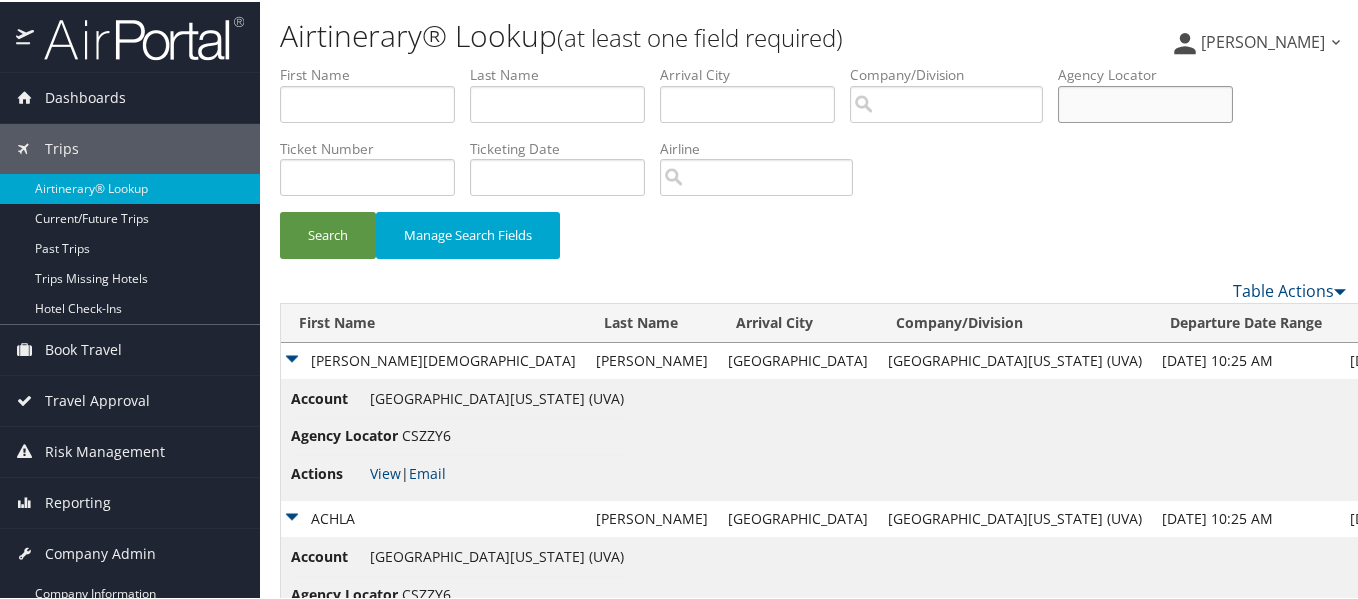 click at bounding box center [1145, 102] 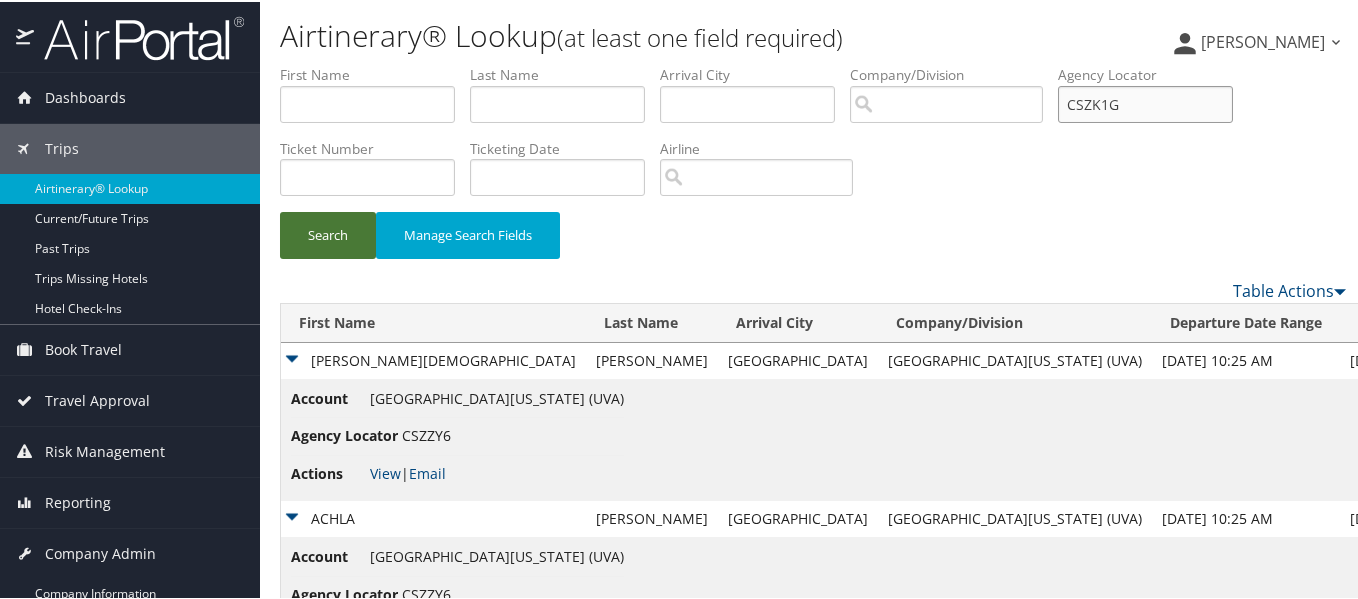 type on "CSZK1G" 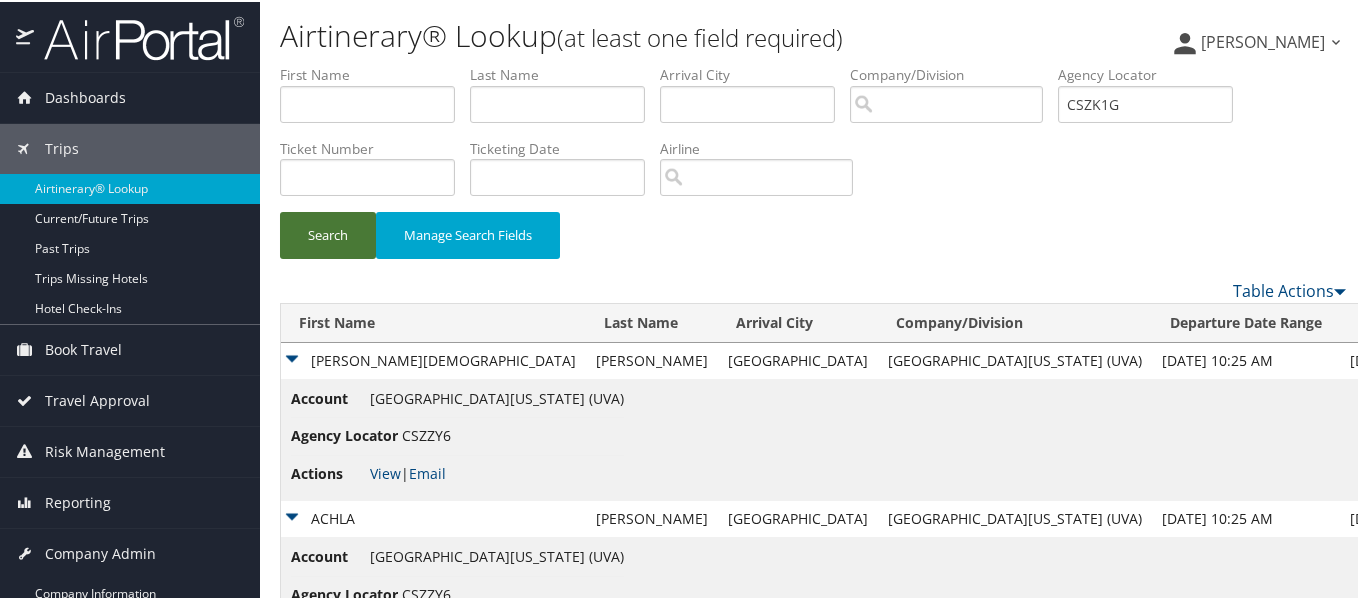 click on "Search" at bounding box center [328, 233] 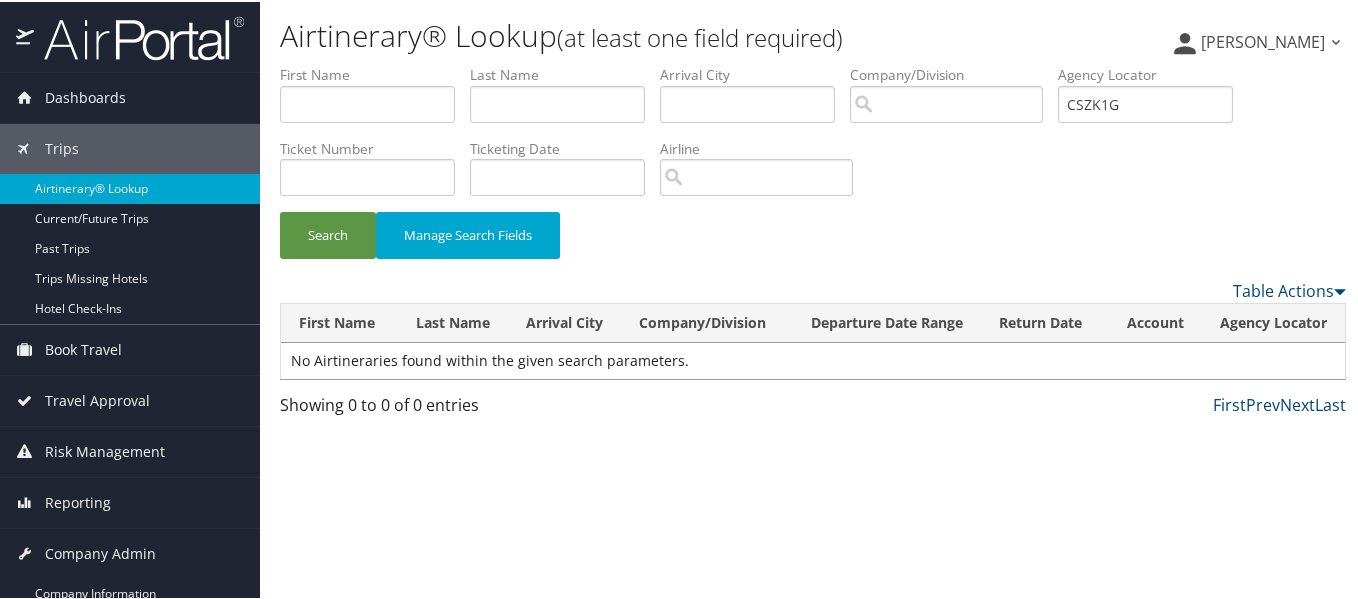 click on "Search Manage Search Fields" at bounding box center (813, 170) 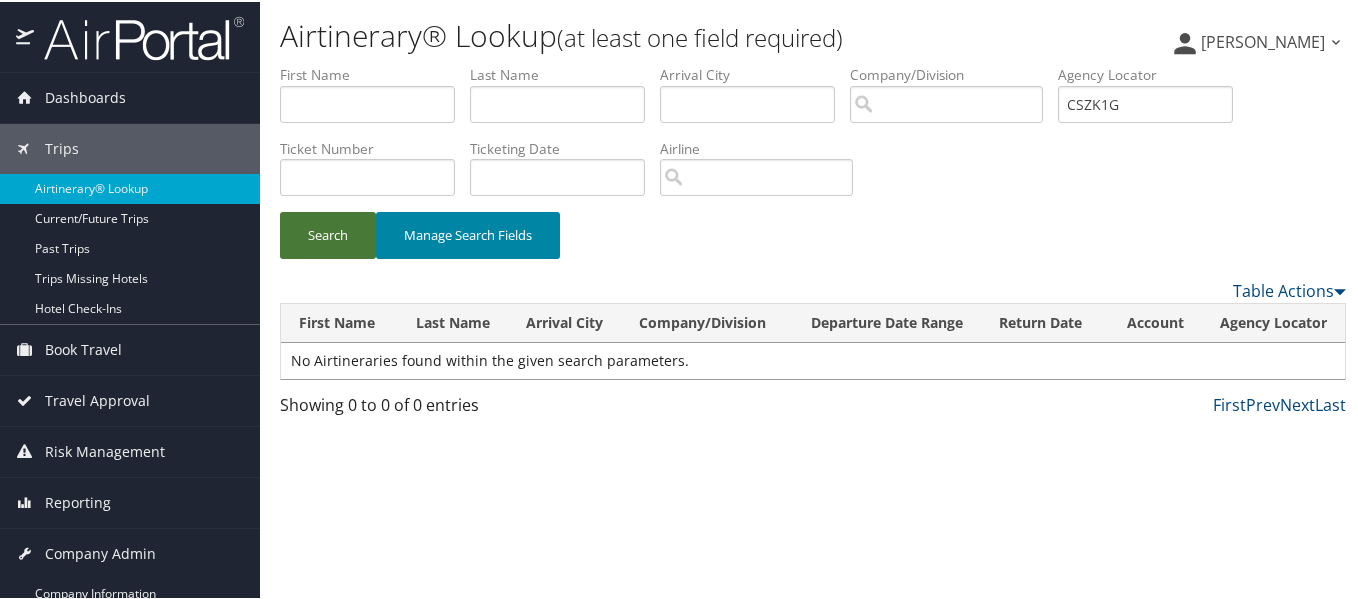 drag, startPoint x: 344, startPoint y: 230, endPoint x: 379, endPoint y: 222, distance: 35.902645 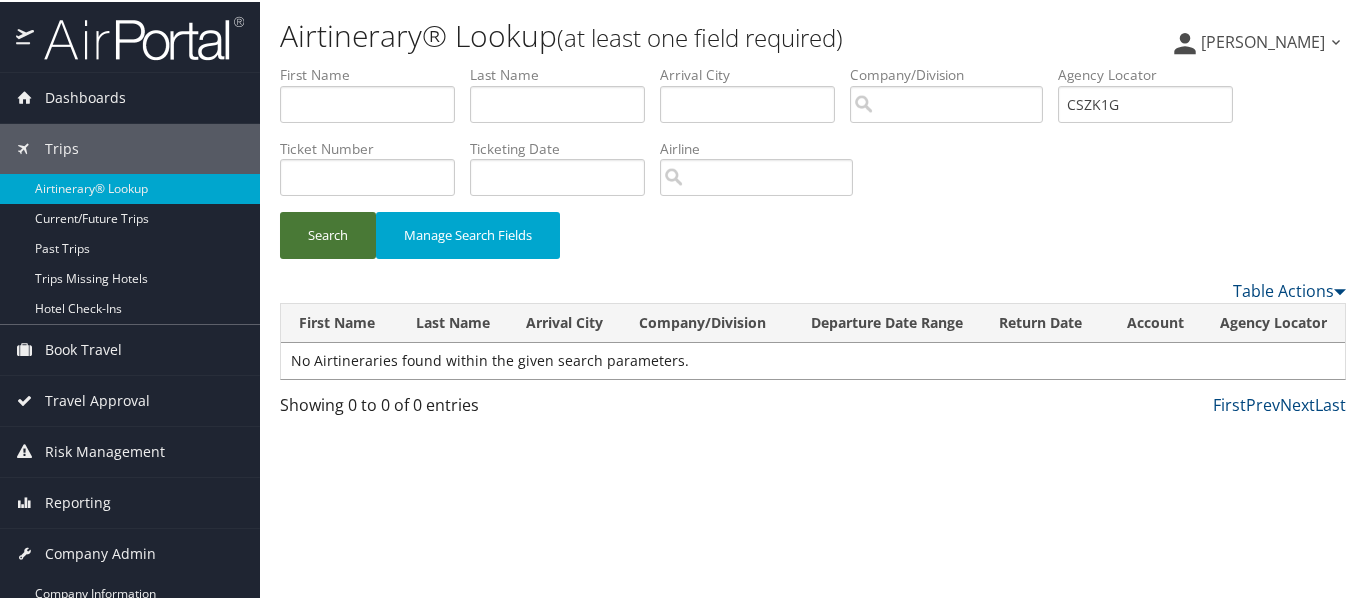 click on "Search" at bounding box center (328, 233) 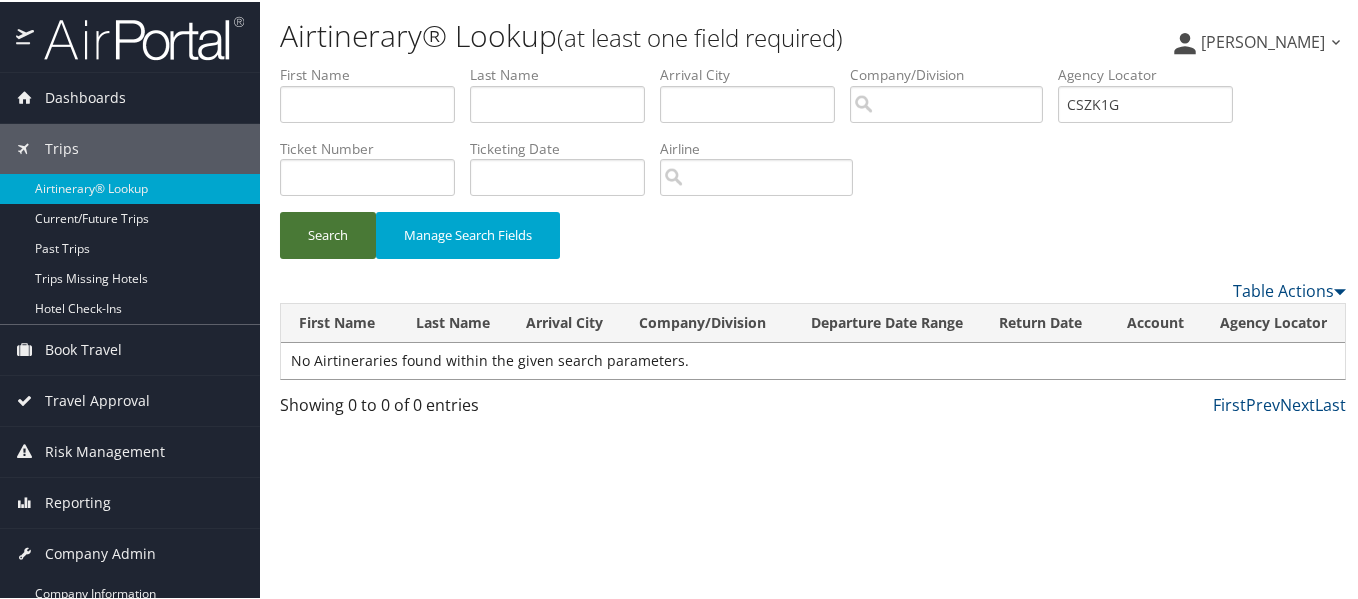 click on "Search" at bounding box center [328, 233] 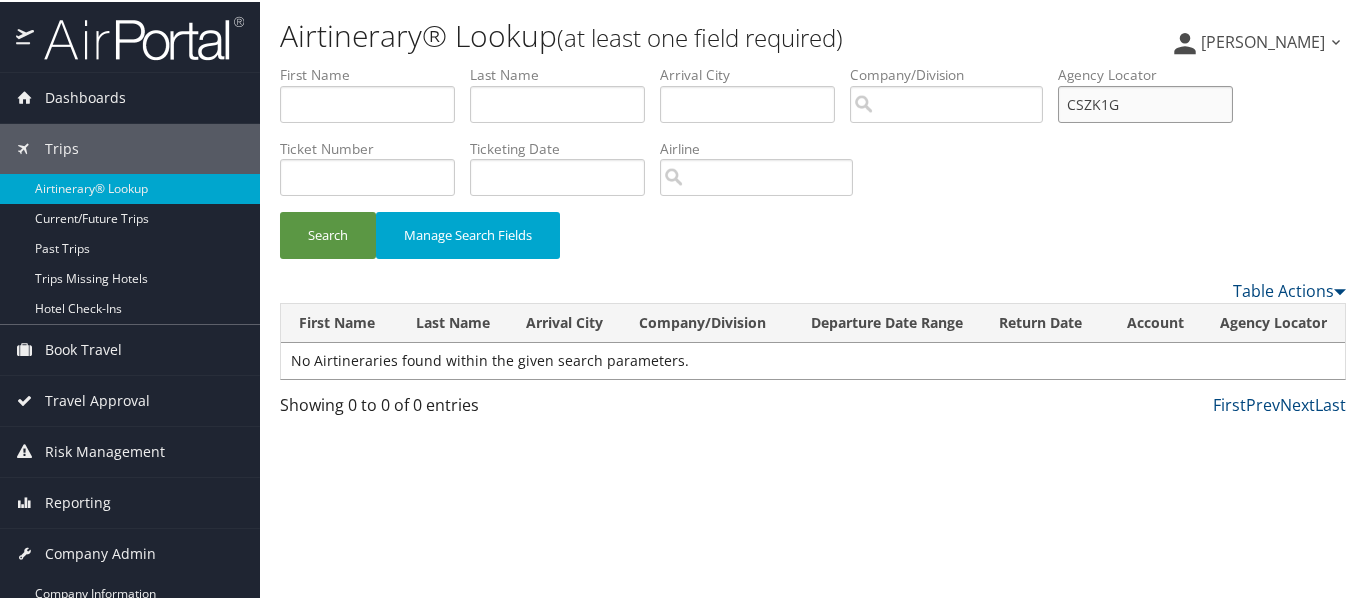 drag, startPoint x: 1182, startPoint y: 108, endPoint x: 1066, endPoint y: 102, distance: 116.15507 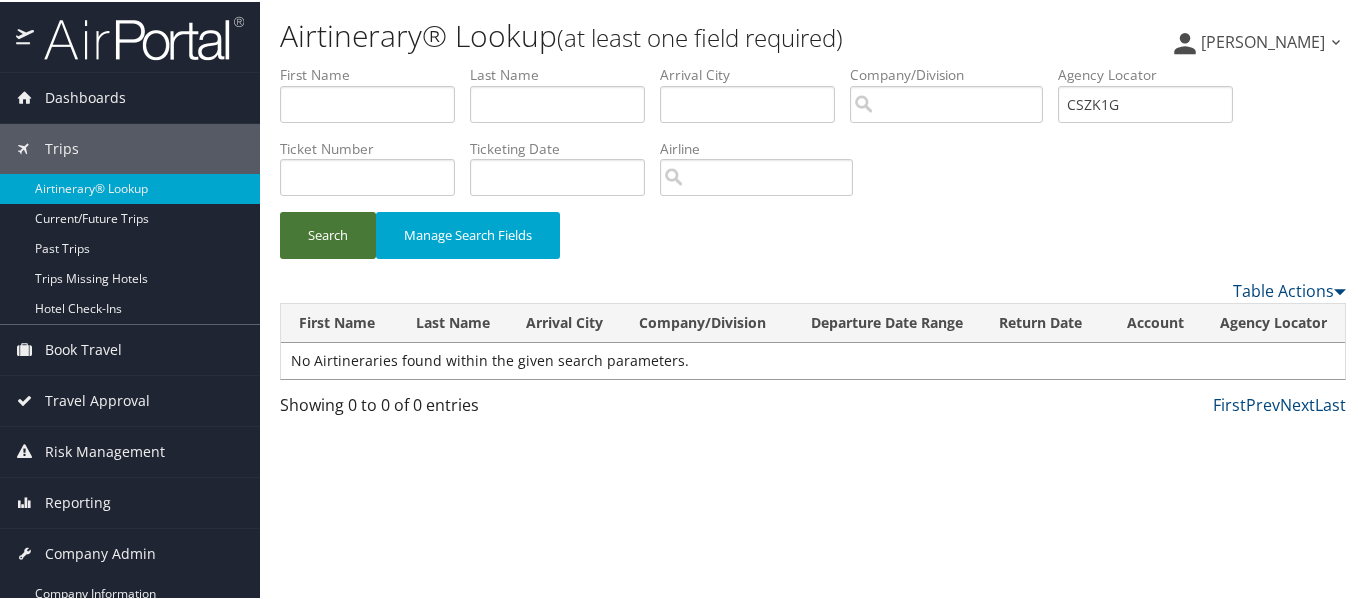click on "Search" at bounding box center [328, 233] 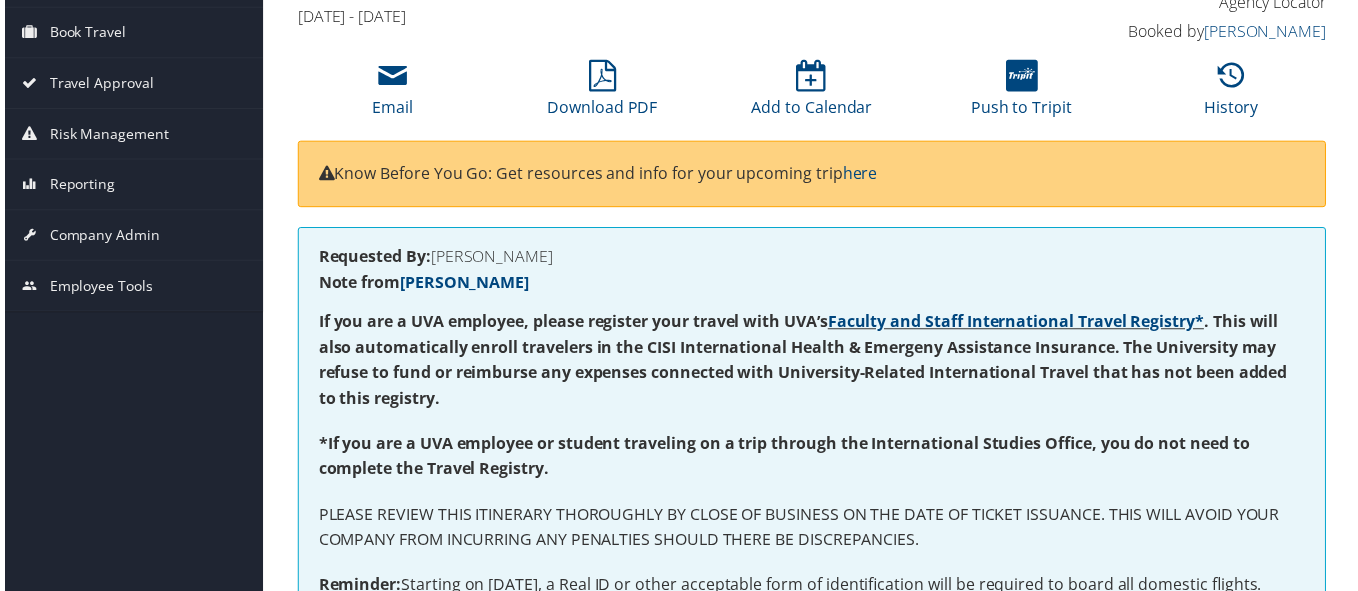 scroll, scrollTop: 0, scrollLeft: 0, axis: both 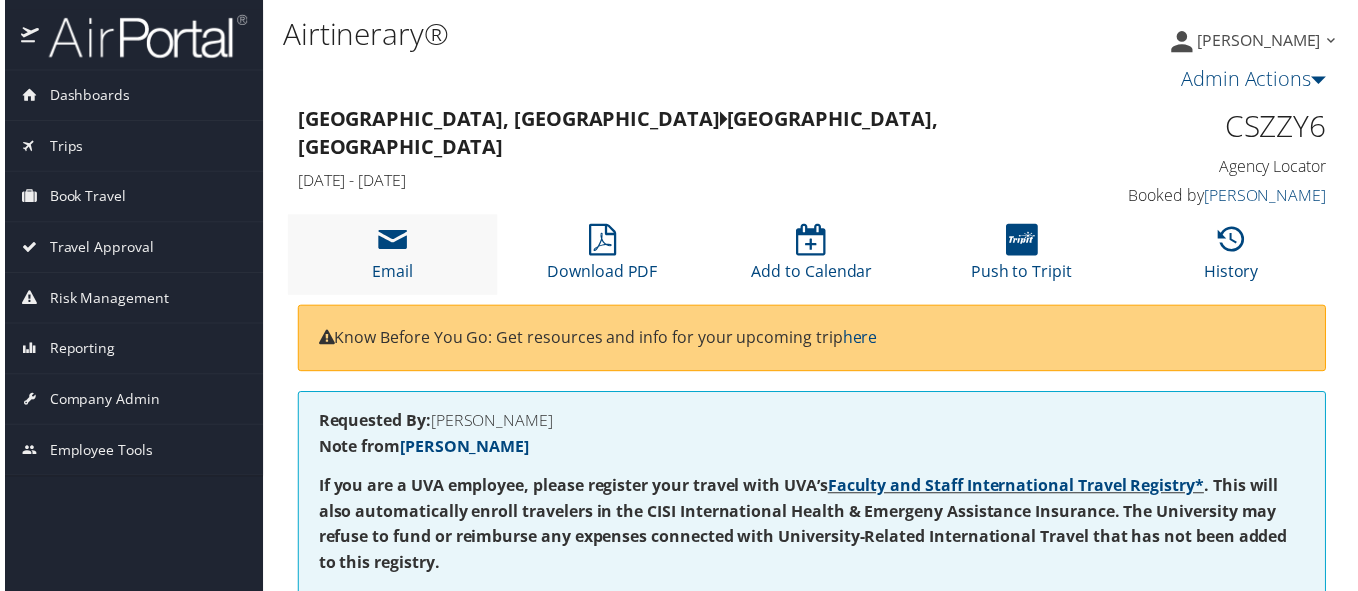 click on "Email" at bounding box center [390, 256] 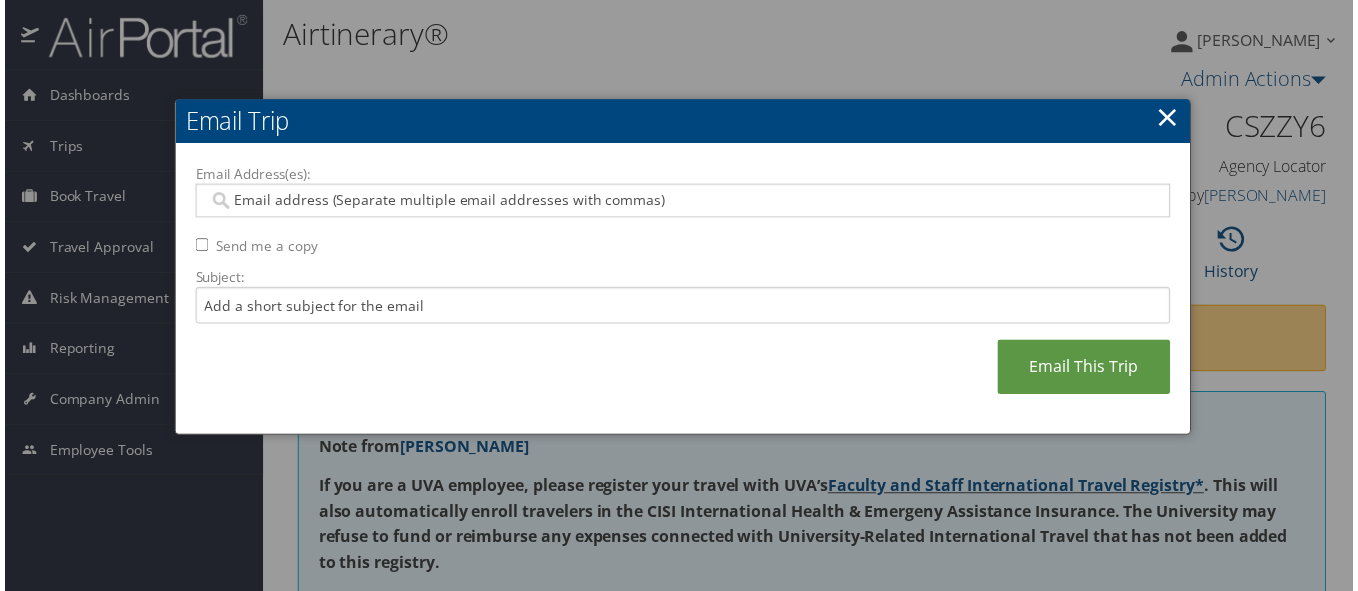 click on "Email Address(es):" at bounding box center (682, 202) 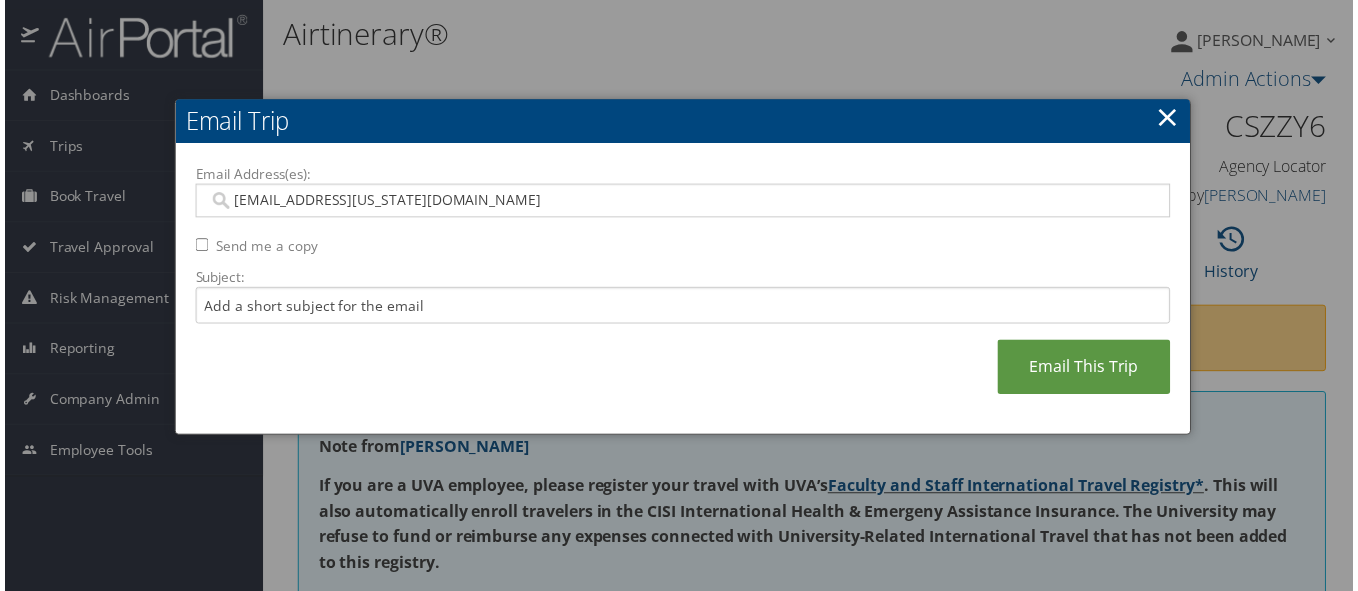 type on "[EMAIL_ADDRESS][US_STATE][DOMAIN_NAME]" 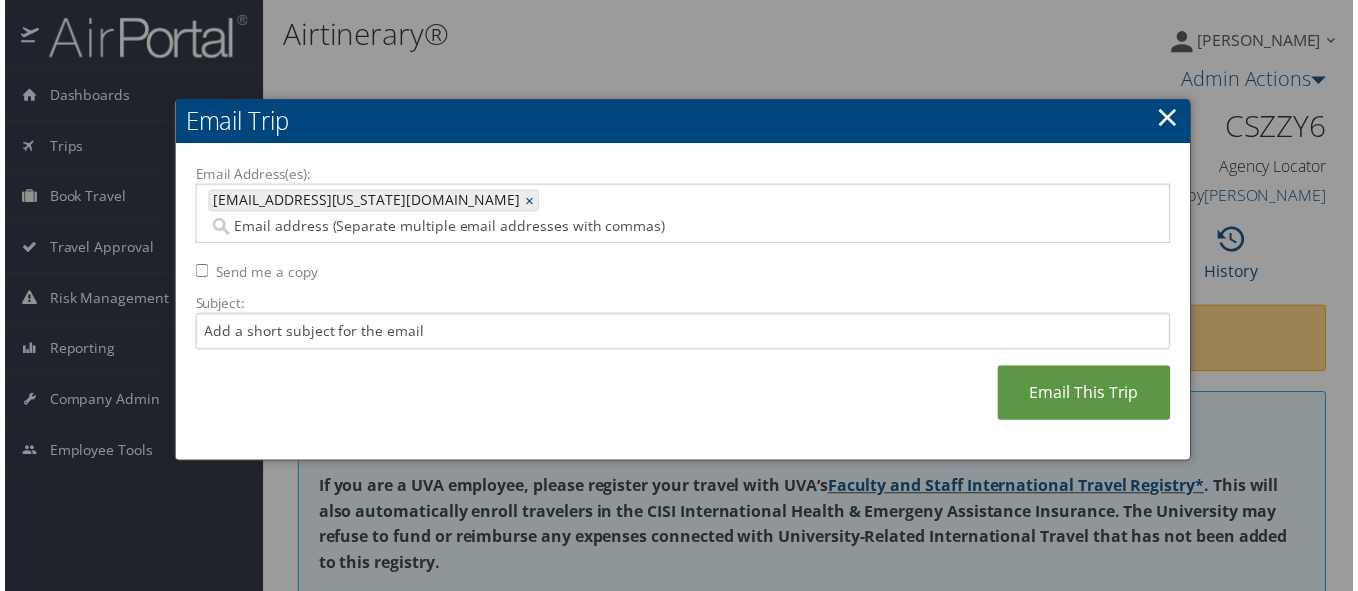 click on "Email Address(es):" at bounding box center (591, 228) 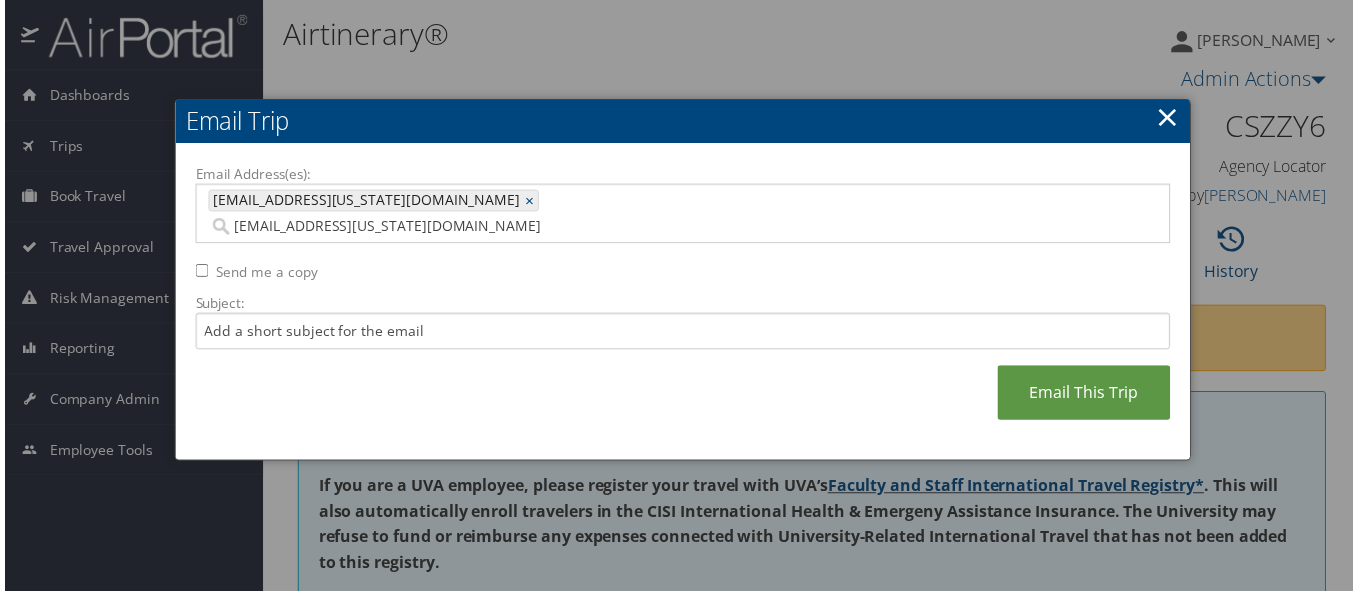 type on "[EMAIL_ADDRESS][US_STATE][DOMAIN_NAME], [EMAIL_ADDRESS][US_STATE][DOMAIN_NAME]" 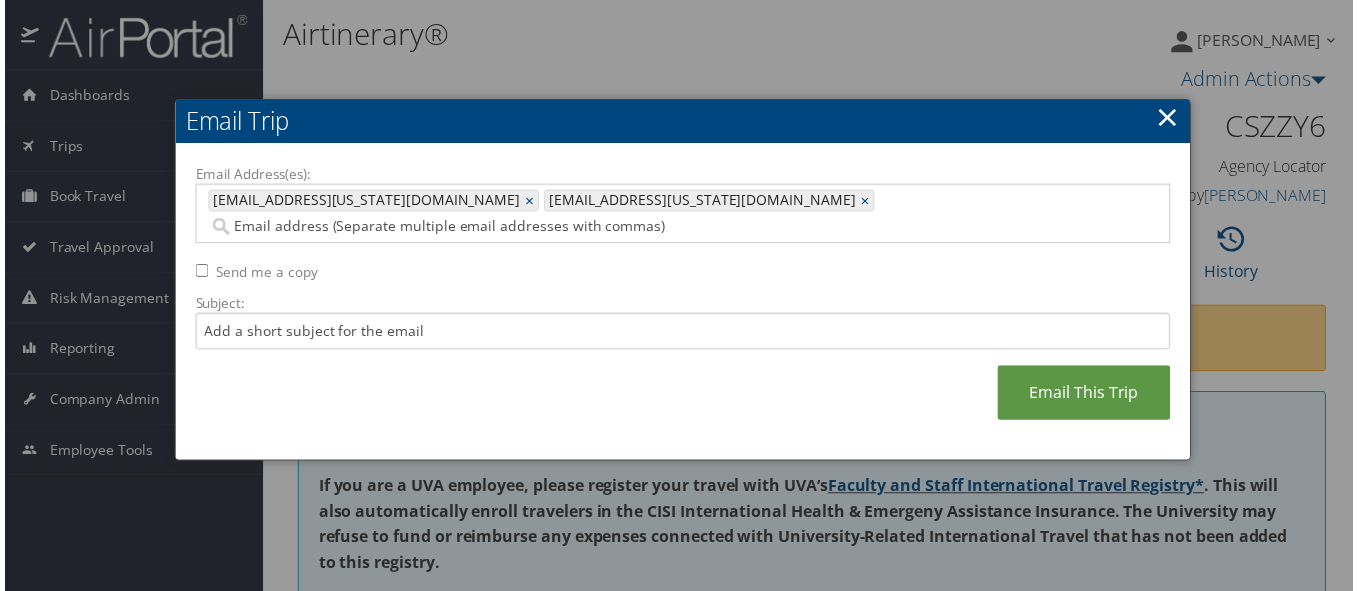 click on "[EMAIL_ADDRESS][US_STATE][DOMAIN_NAME], [EMAIL_ADDRESS][US_STATE][DOMAIN_NAME] [EMAIL_ADDRESS][US_STATE][DOMAIN_NAME] × [EMAIL_ADDRESS][US_STATE][DOMAIN_NAME] ×" at bounding box center [683, 215] 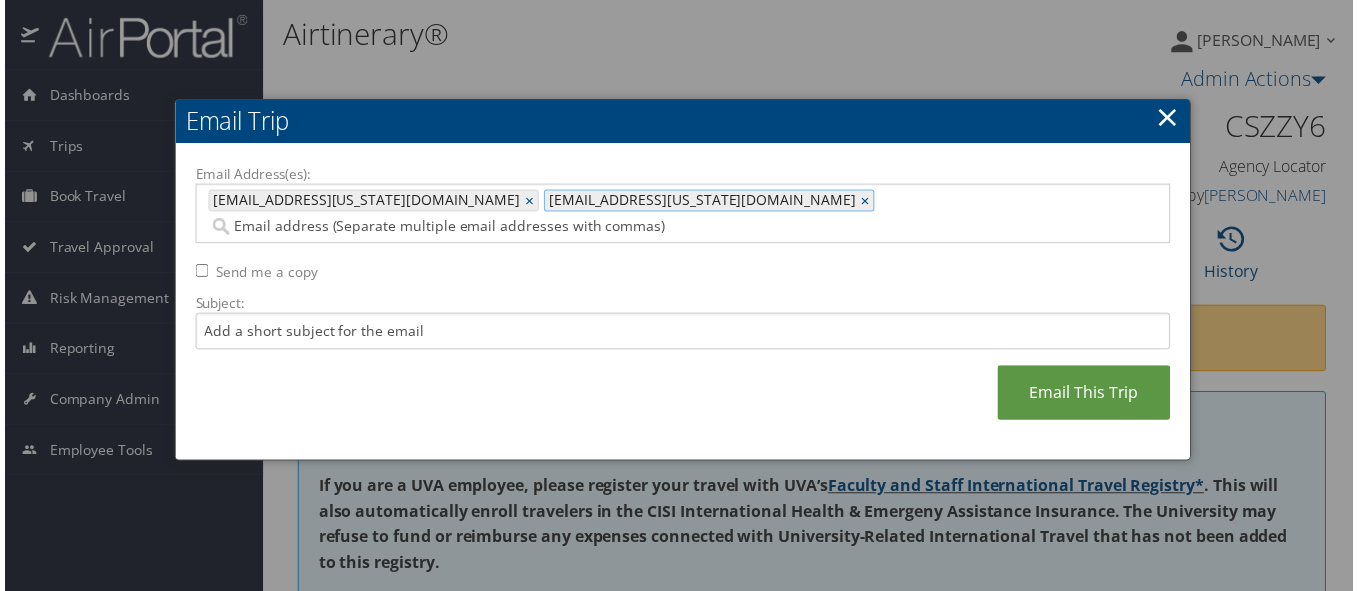 type 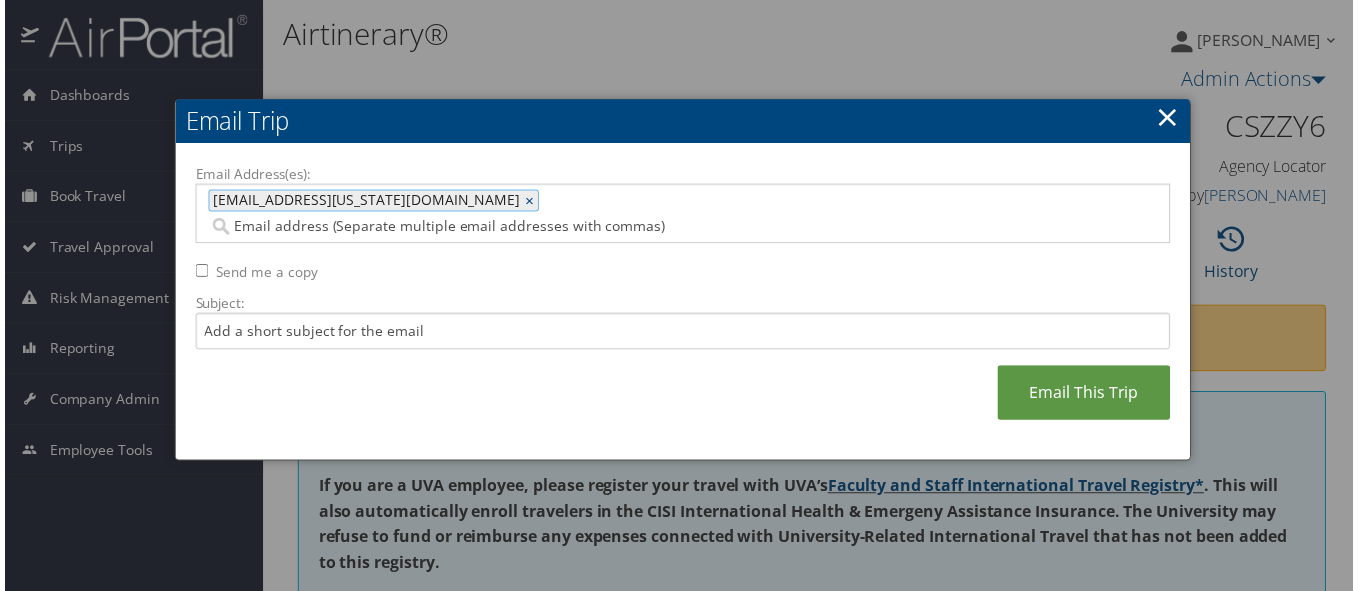 type on "," 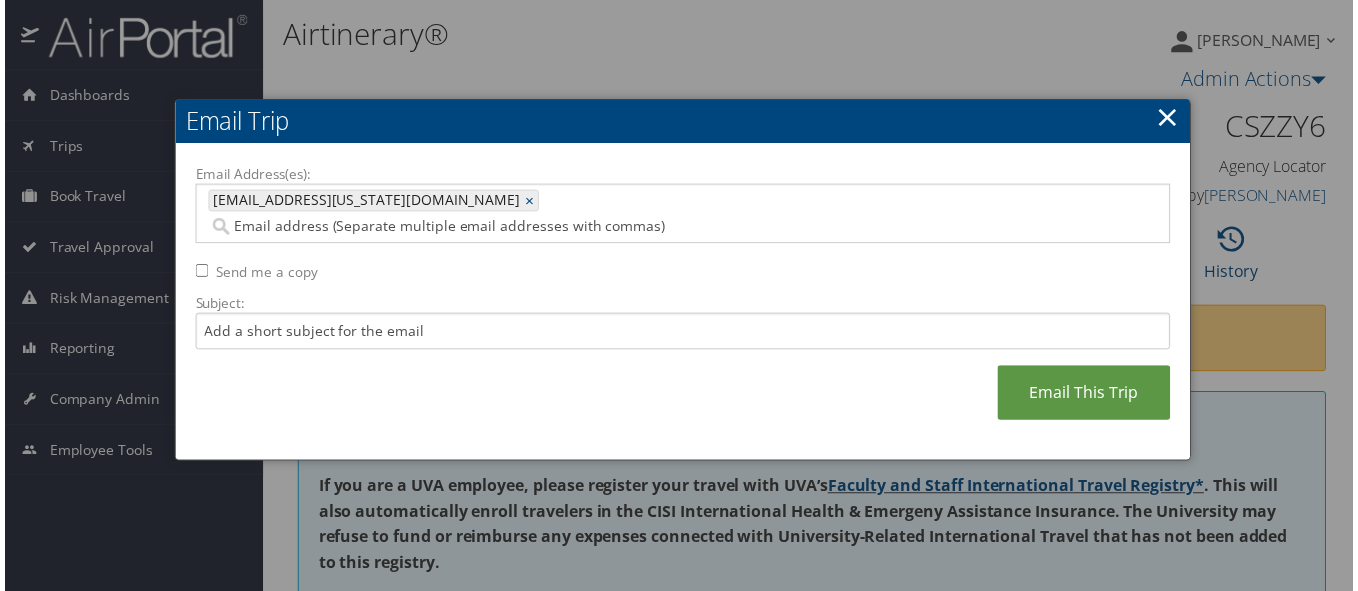 paste on "LMS4R@VIRGINIA.EDU" 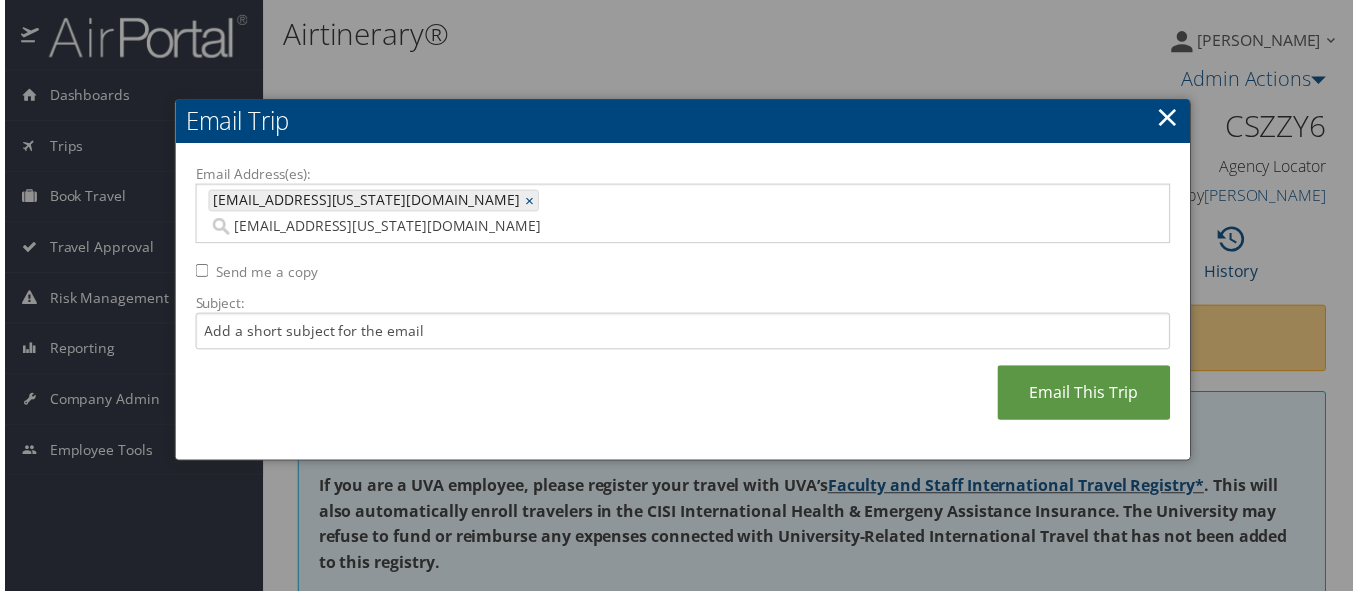 type on "GLC2Z@VIRGINIA.EDU, LMS4R@VIRGINIA.EDU" 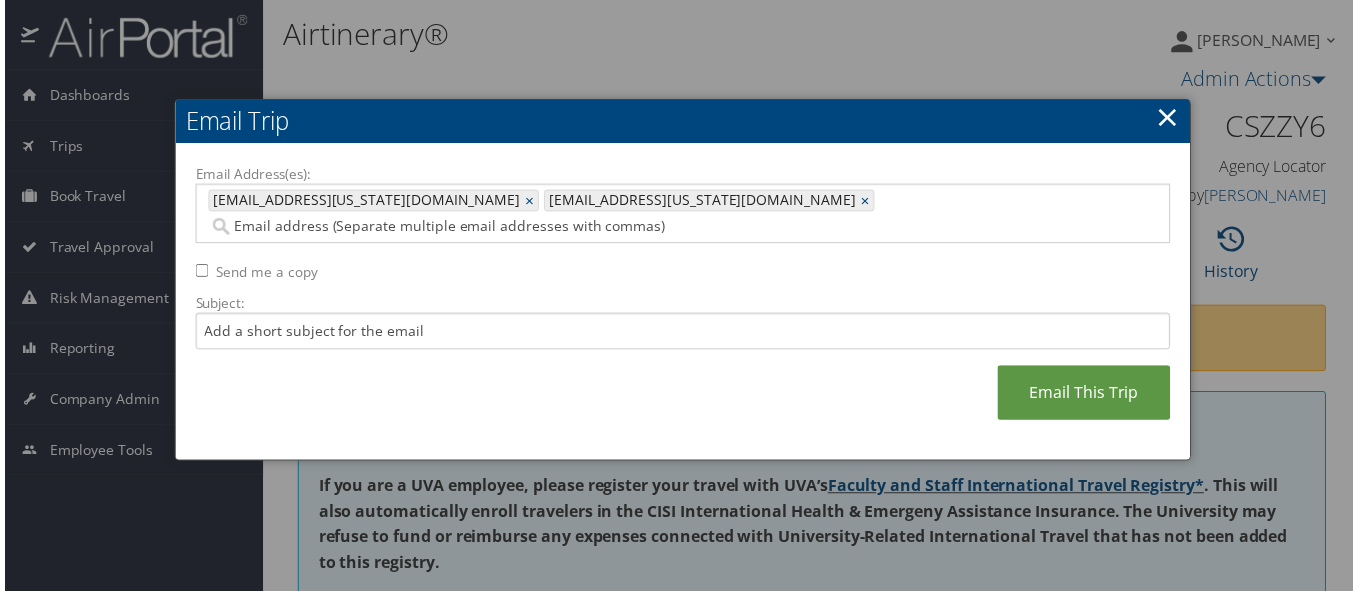 click on "Email Address(es):" at bounding box center [498, 228] 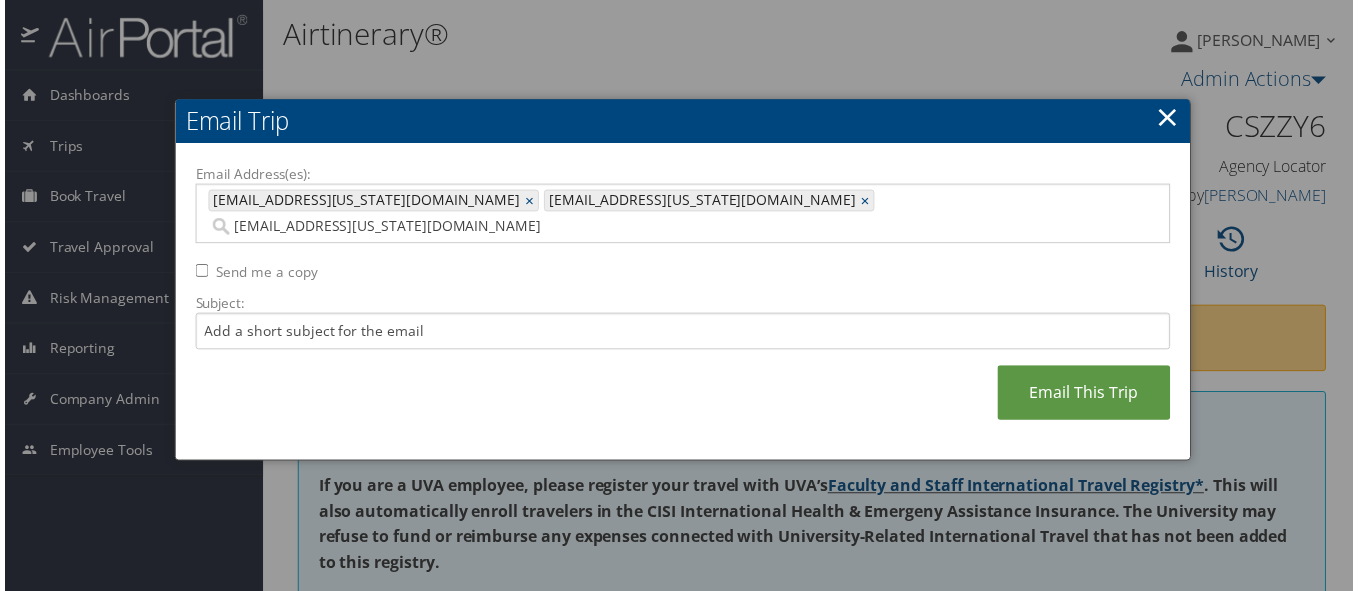 type on "GLC2Z@VIRGINIA.EDU, LMS4R@VIRGINIA.EDU, MVM7HZ@VIRGINIA.EDU" 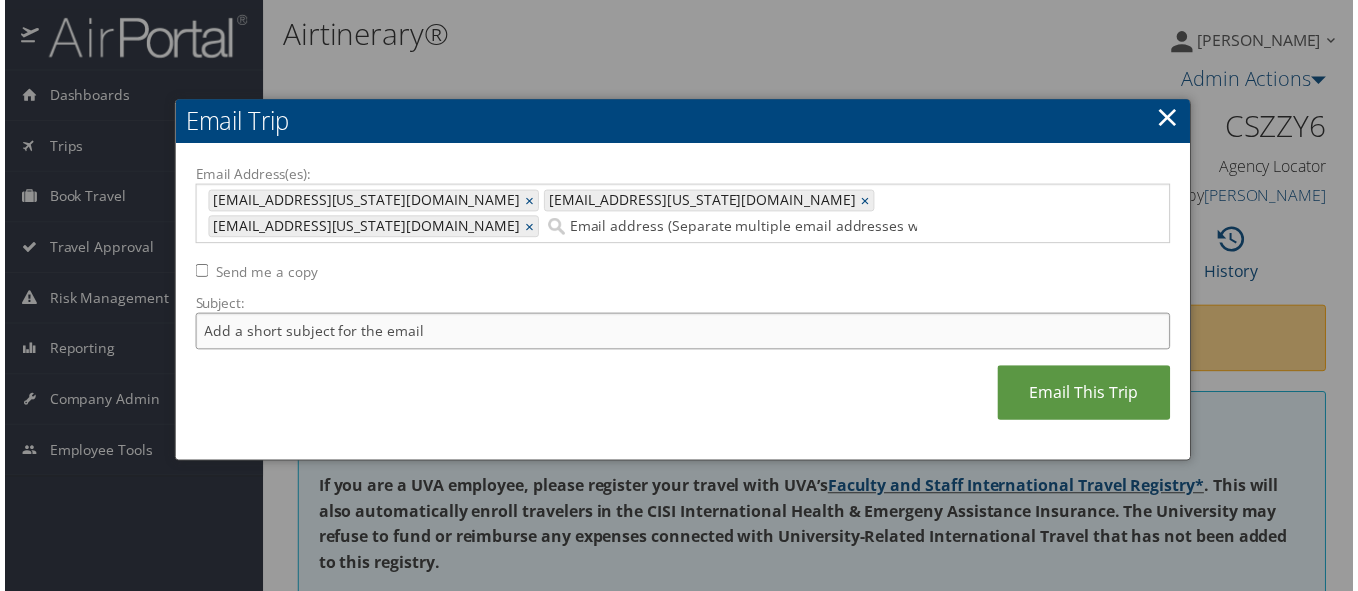 click on "Subject:" at bounding box center (683, 333) 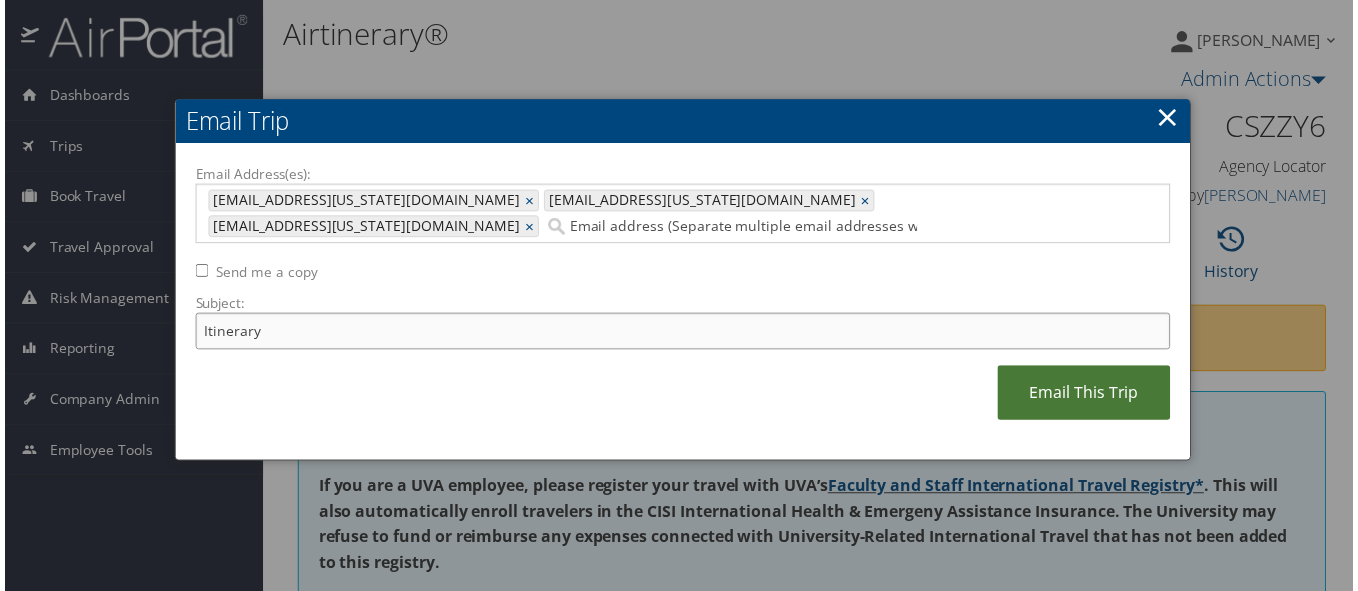 type on "Itinerary" 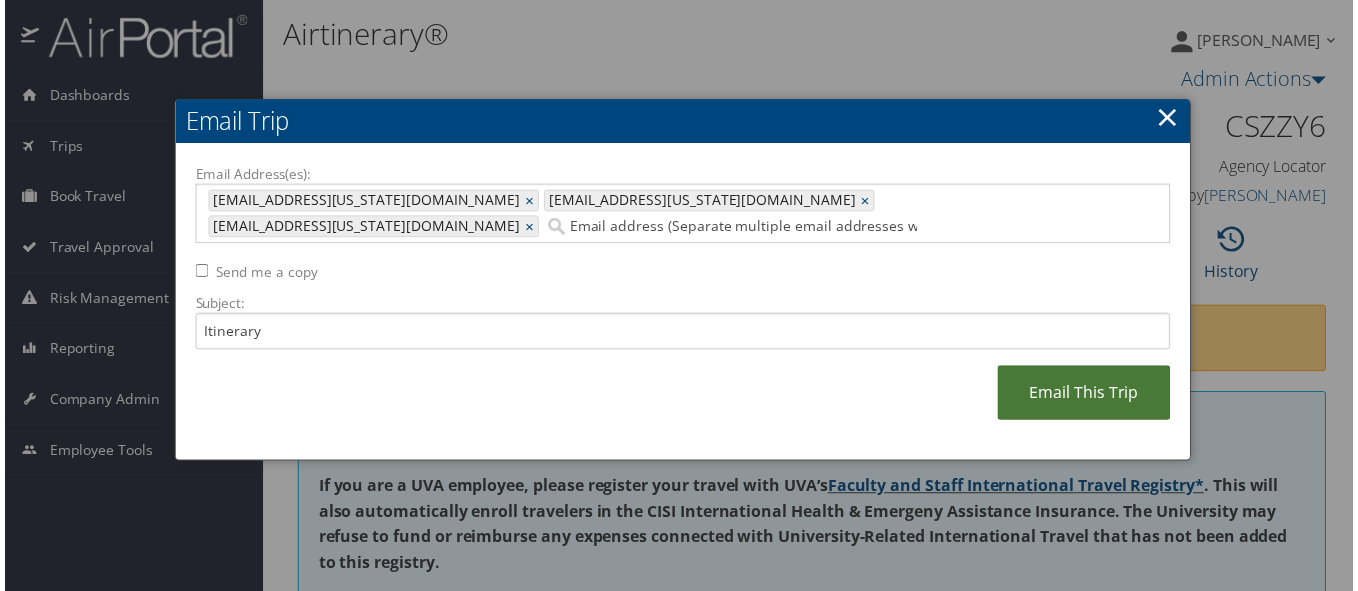 drag, startPoint x: 1094, startPoint y: 369, endPoint x: 1094, endPoint y: 385, distance: 16 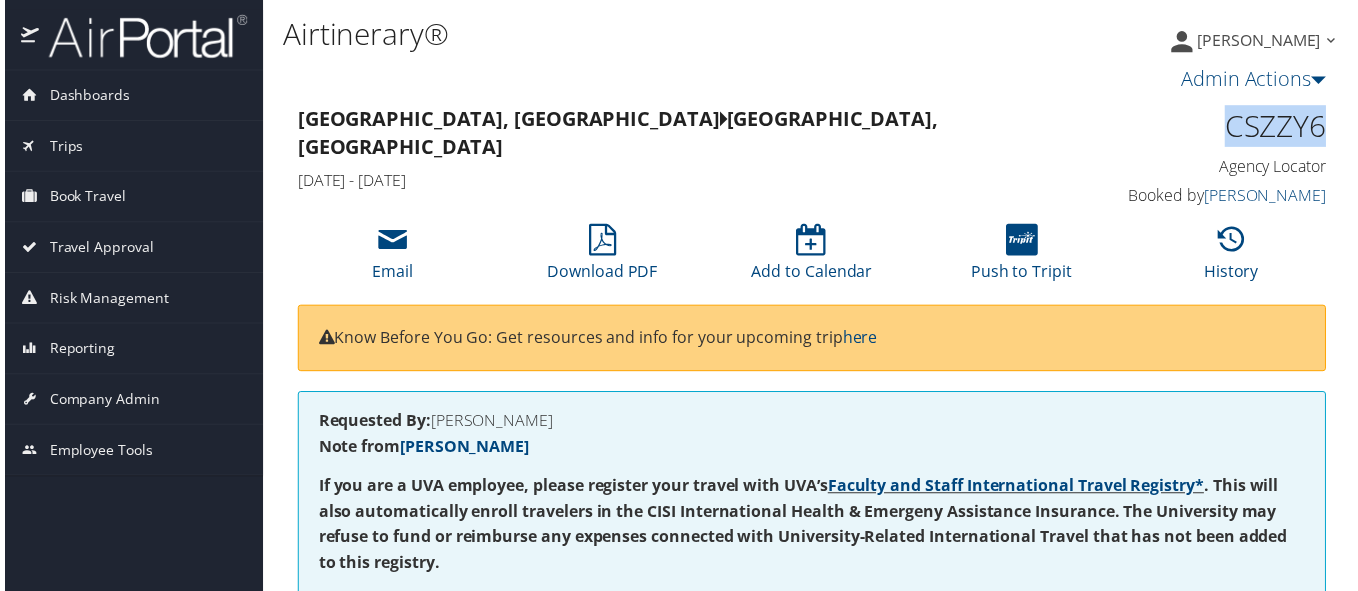 drag, startPoint x: 1324, startPoint y: 126, endPoint x: 1208, endPoint y: 140, distance: 116.841774 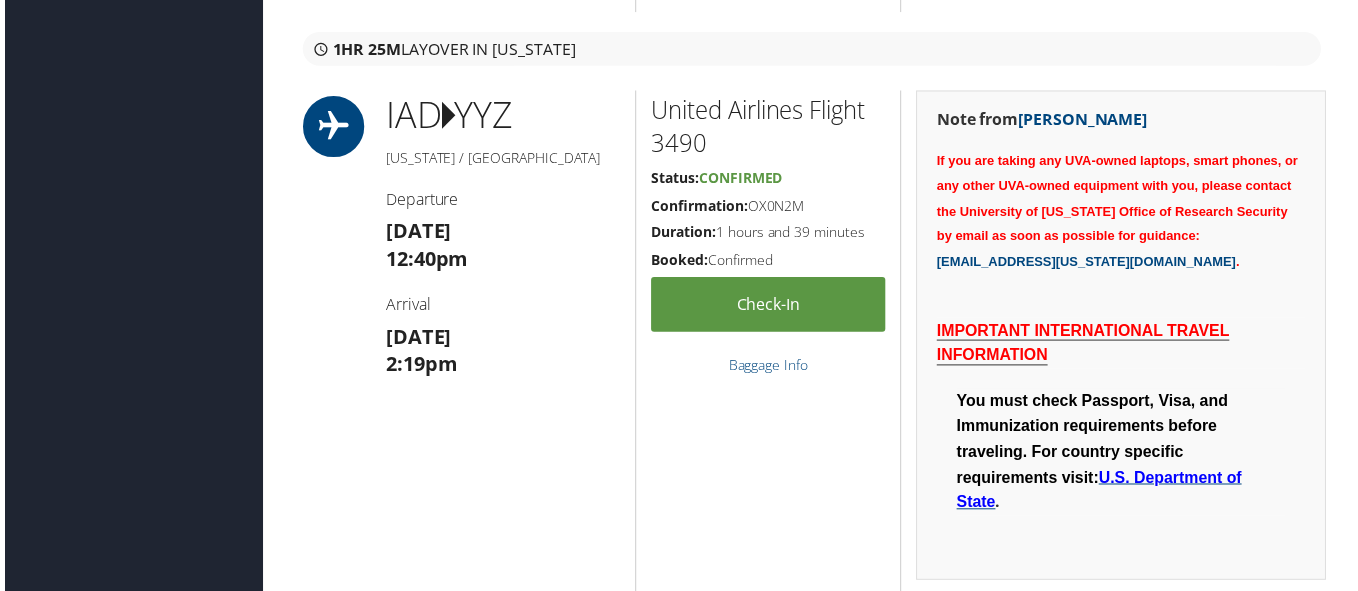 scroll, scrollTop: 1300, scrollLeft: 0, axis: vertical 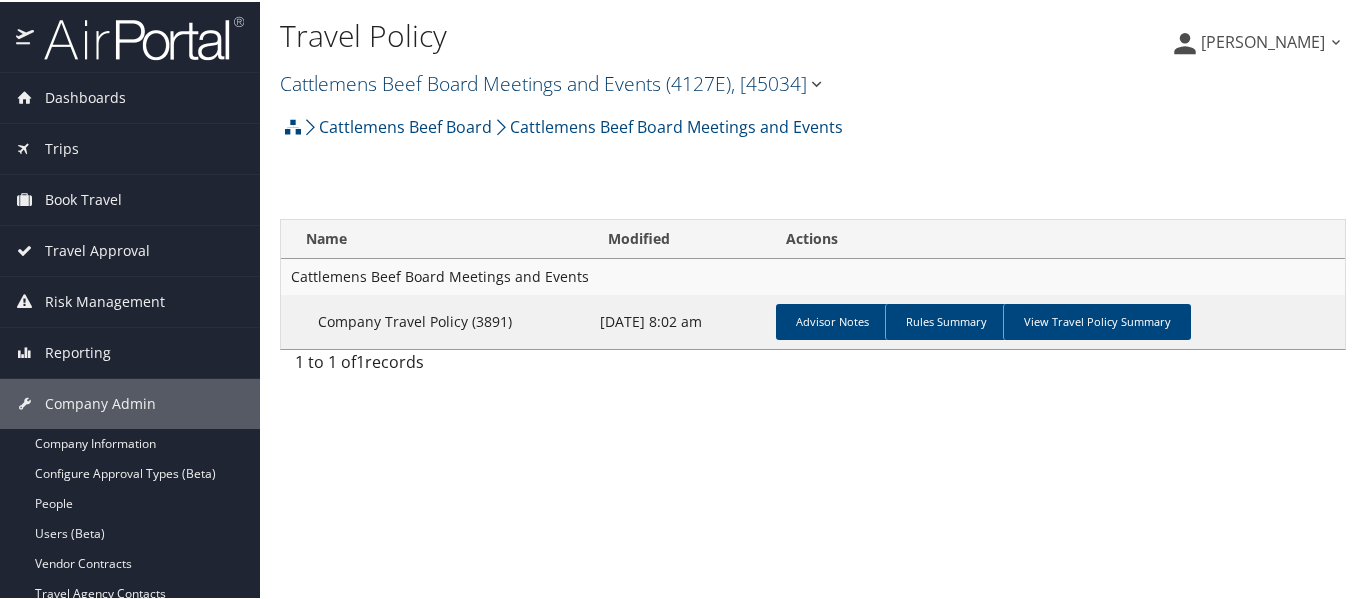 click on "Cattlemens Beef Board Meetings and Events   ( 4127E )  , [ 45034 ]" at bounding box center [553, 81] 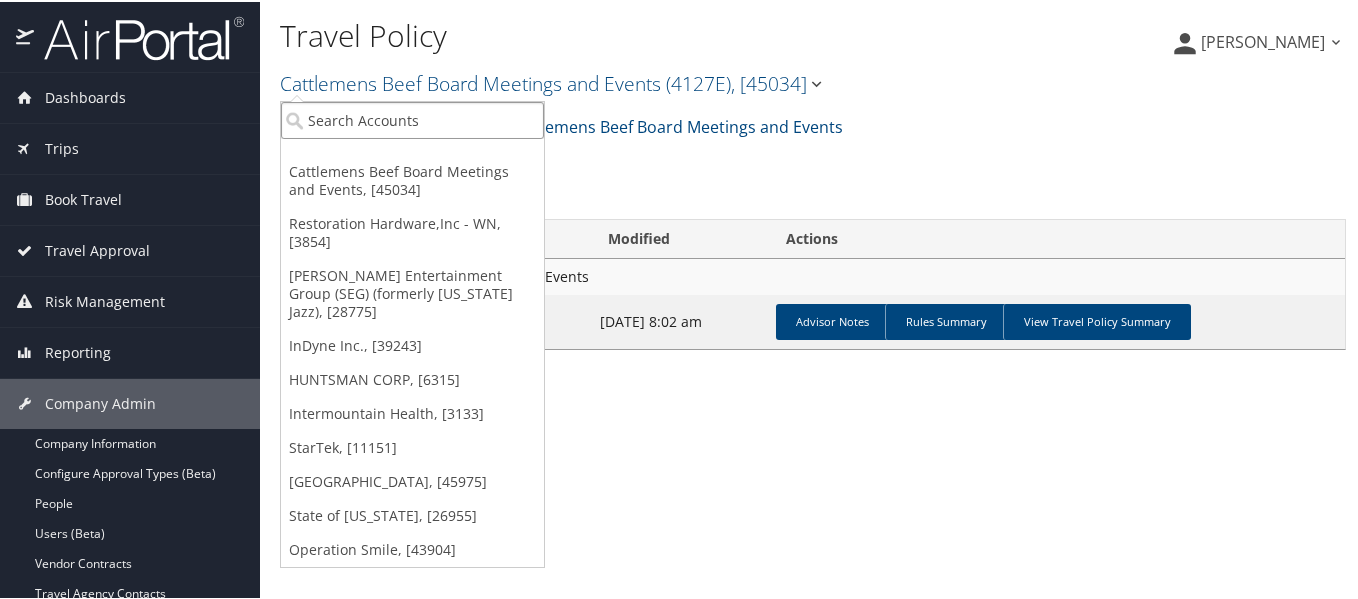 click at bounding box center [412, 118] 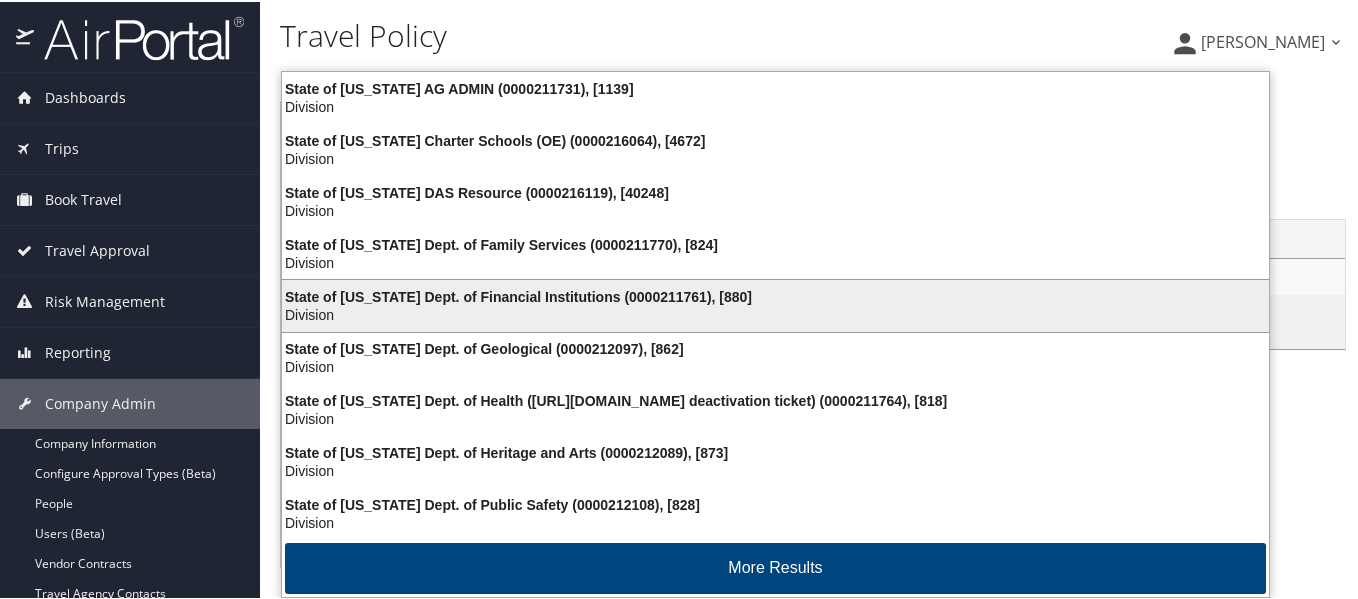 type on "state o" 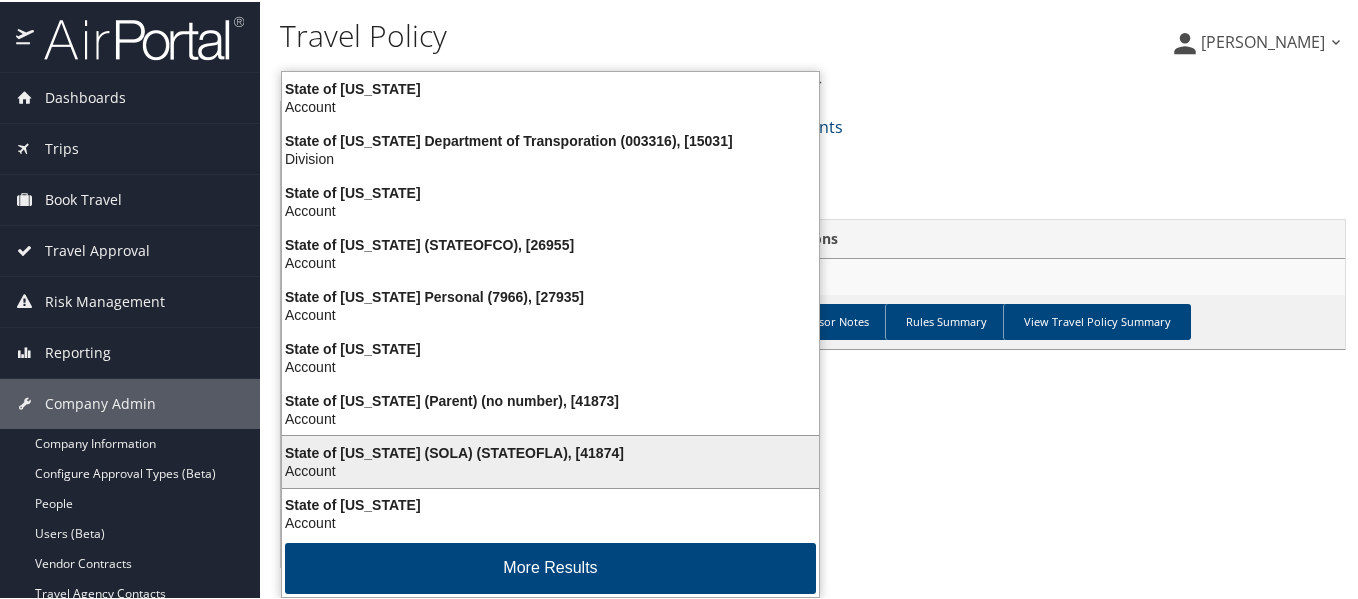 click on "Account" at bounding box center [550, 469] 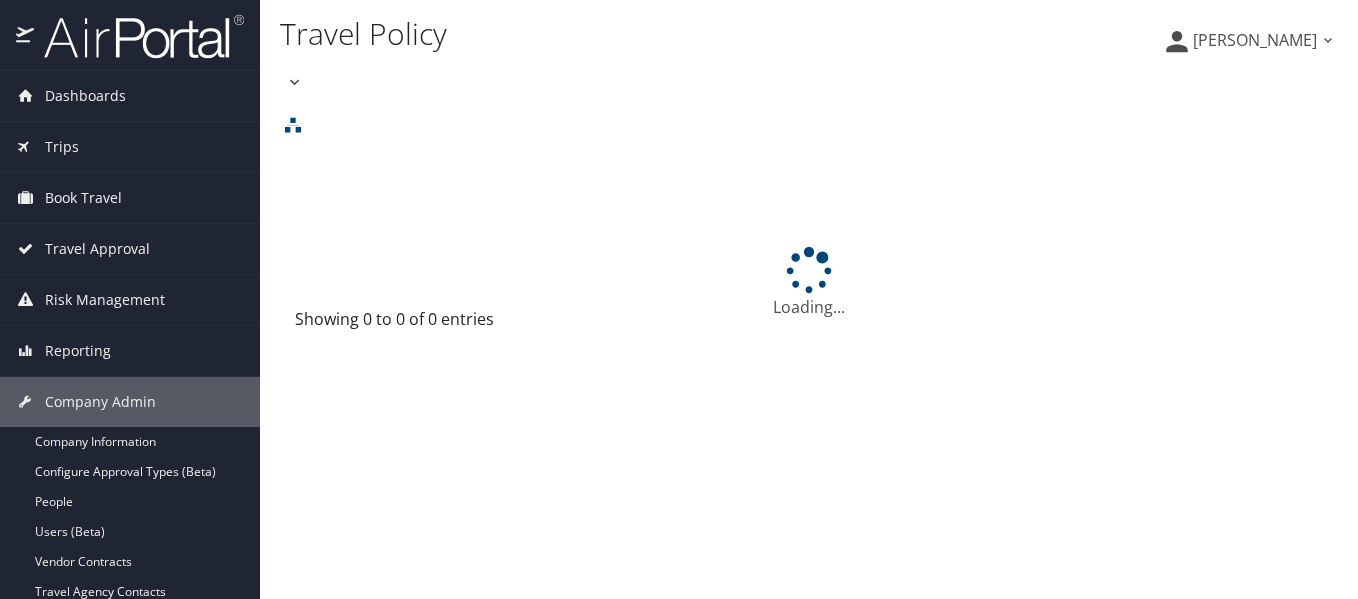 scroll, scrollTop: 0, scrollLeft: 0, axis: both 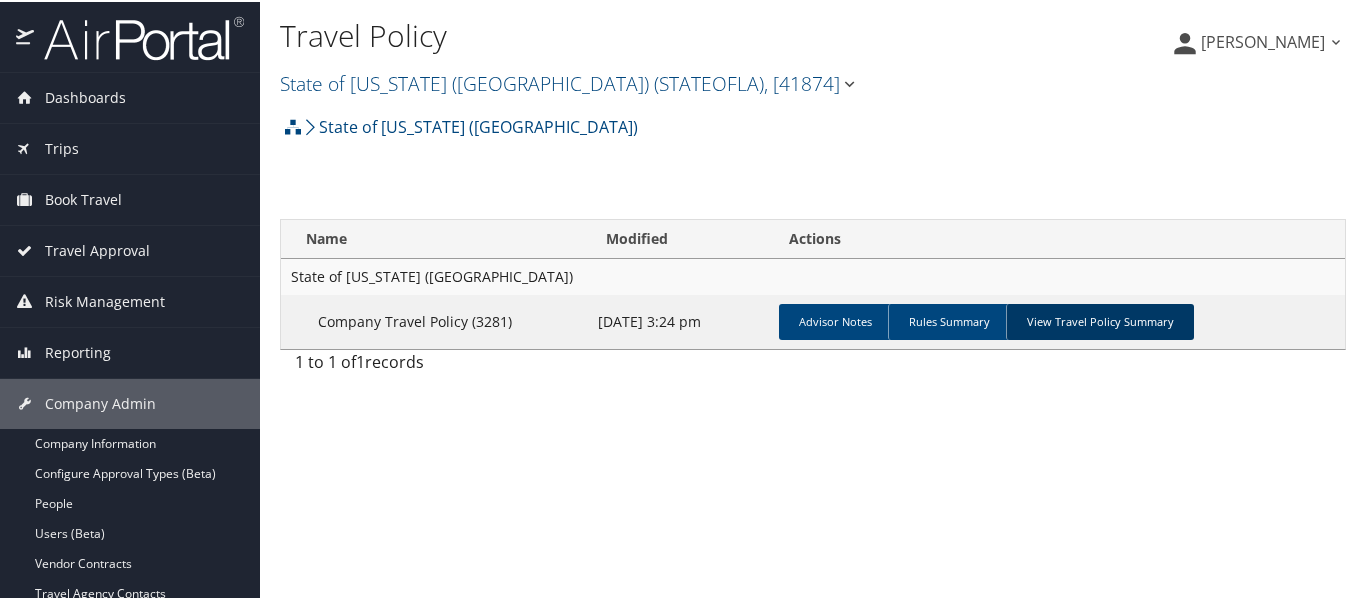 click on "View Travel Policy Summary" at bounding box center (1100, 320) 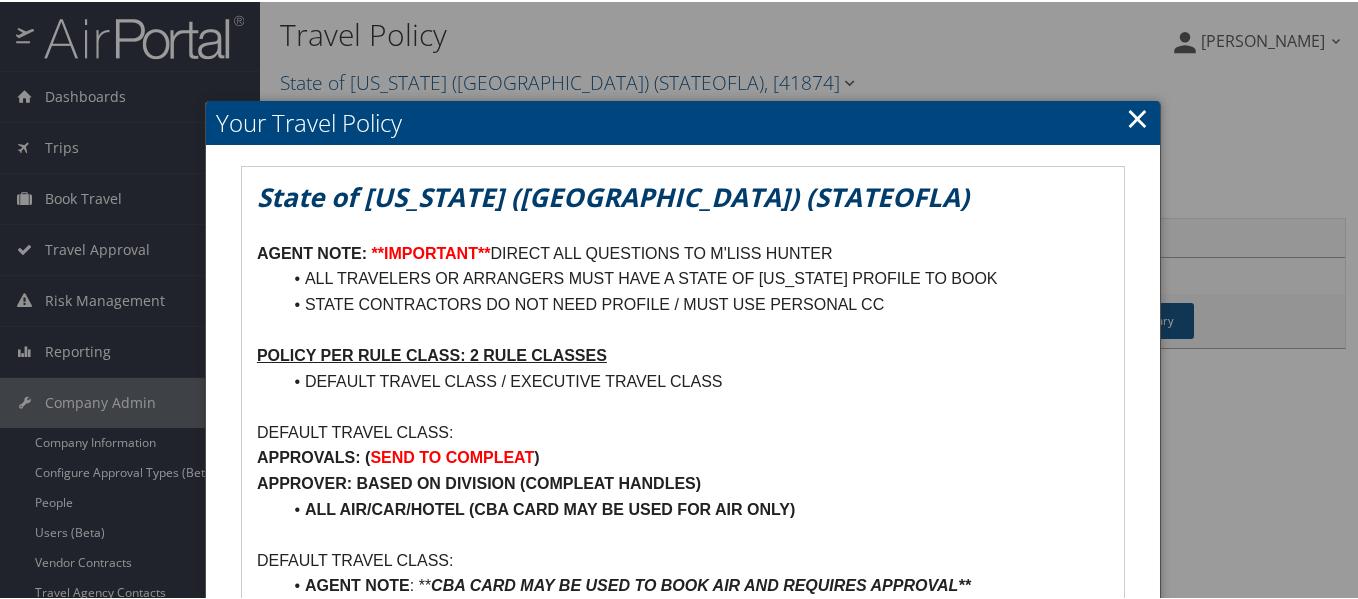 scroll, scrollTop: 0, scrollLeft: 0, axis: both 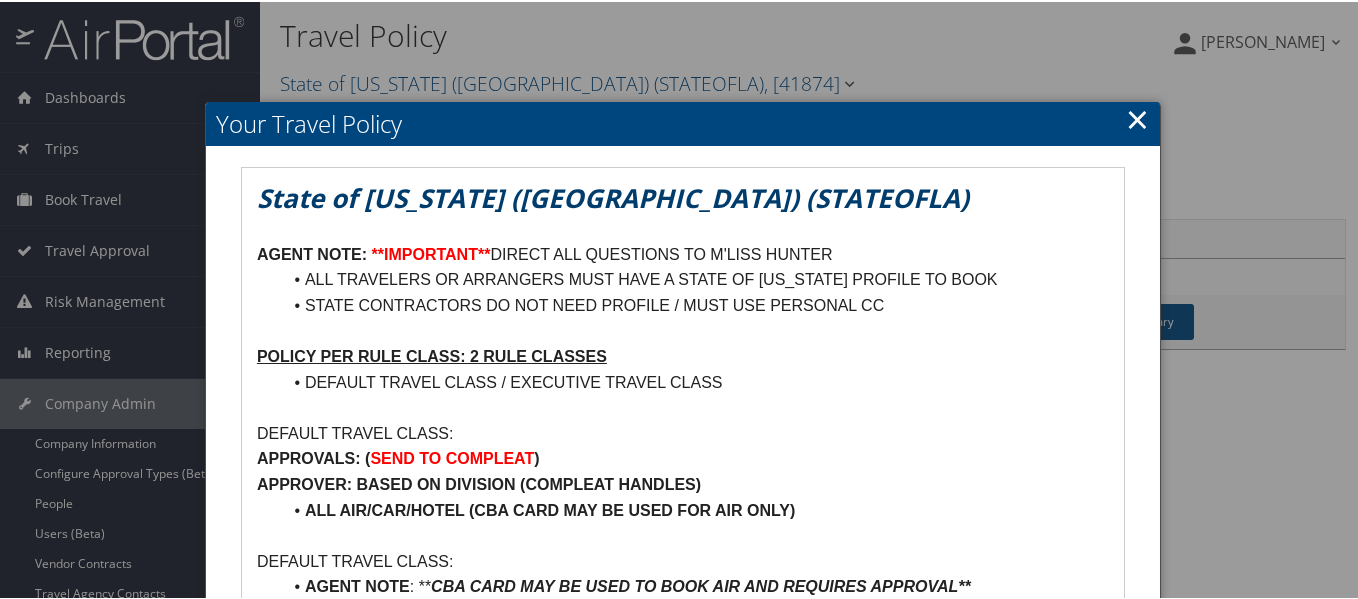click on "×" at bounding box center (1137, 117) 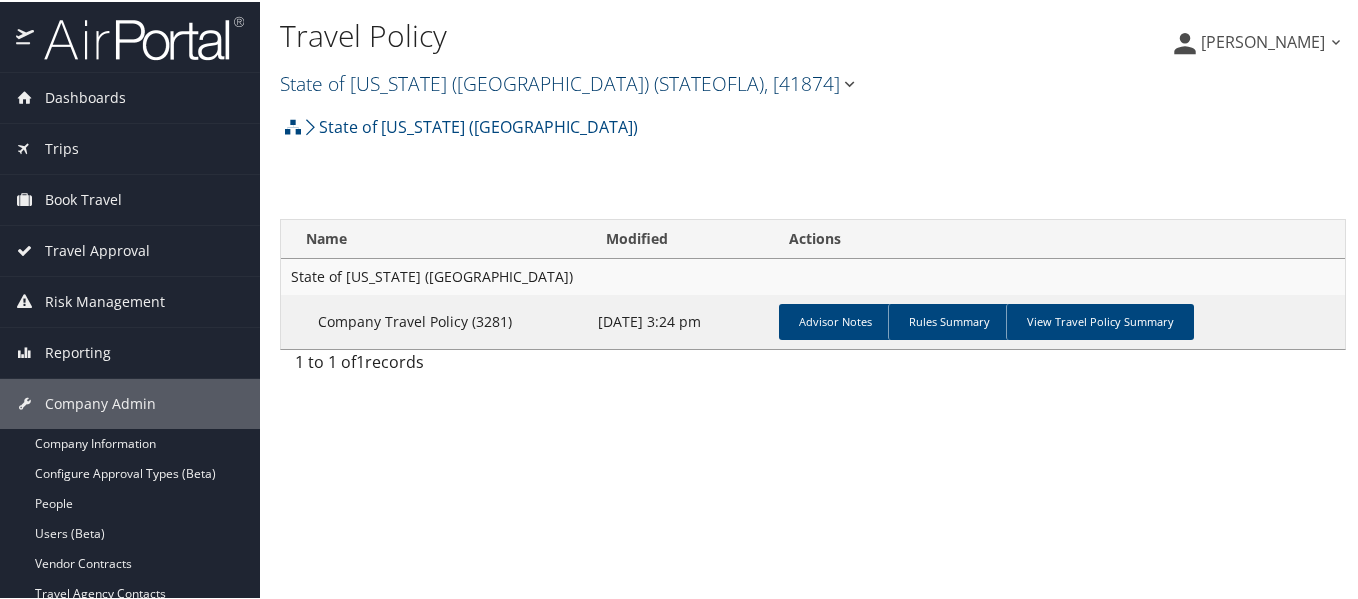 click on "( STATEOFLA )" at bounding box center [709, 81] 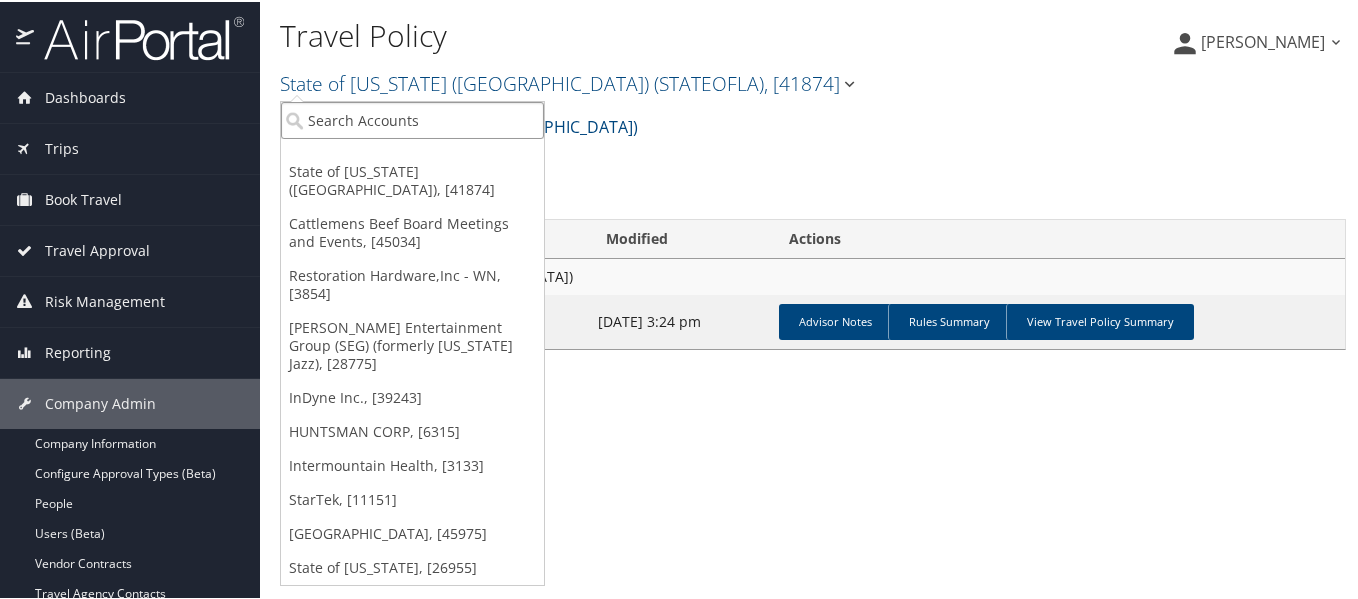 click at bounding box center (412, 118) 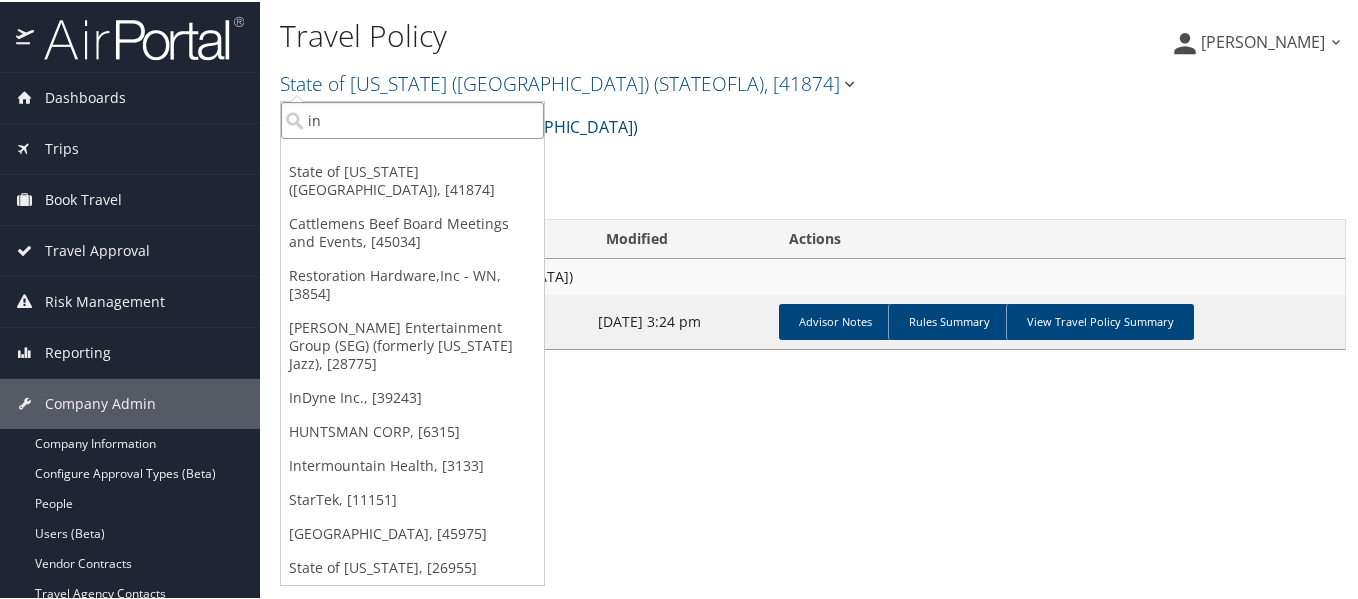 type on "inf" 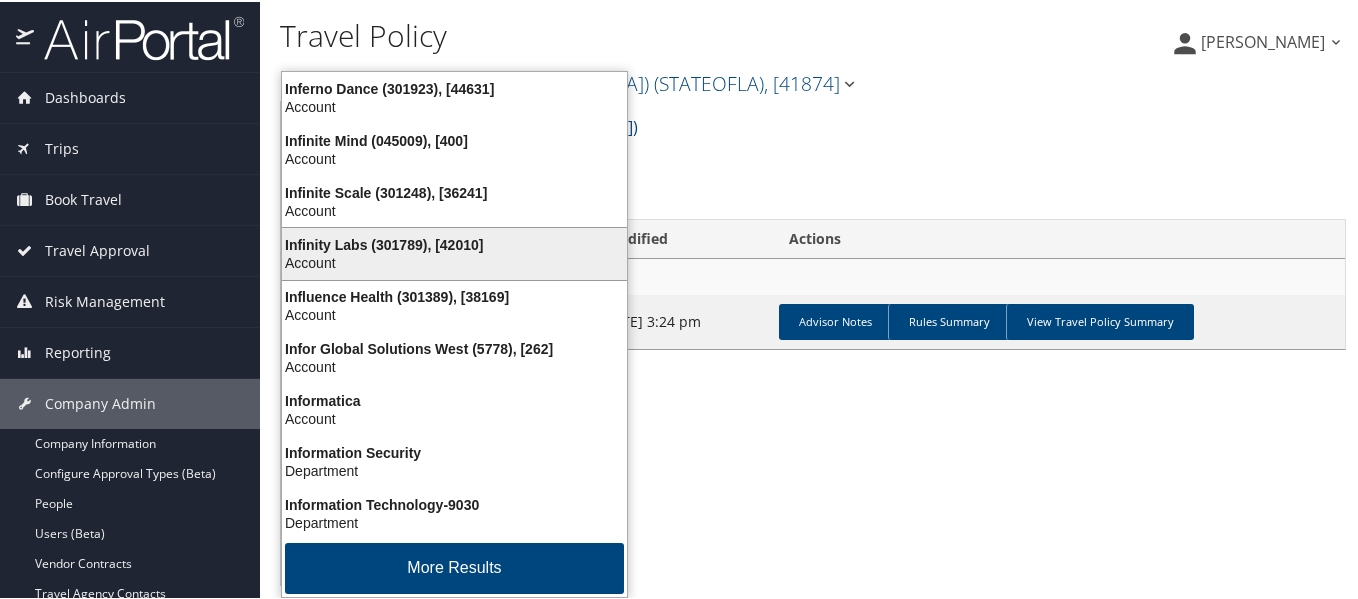 click on "Infinity Labs (301789), [42010] Account" at bounding box center [454, 252] 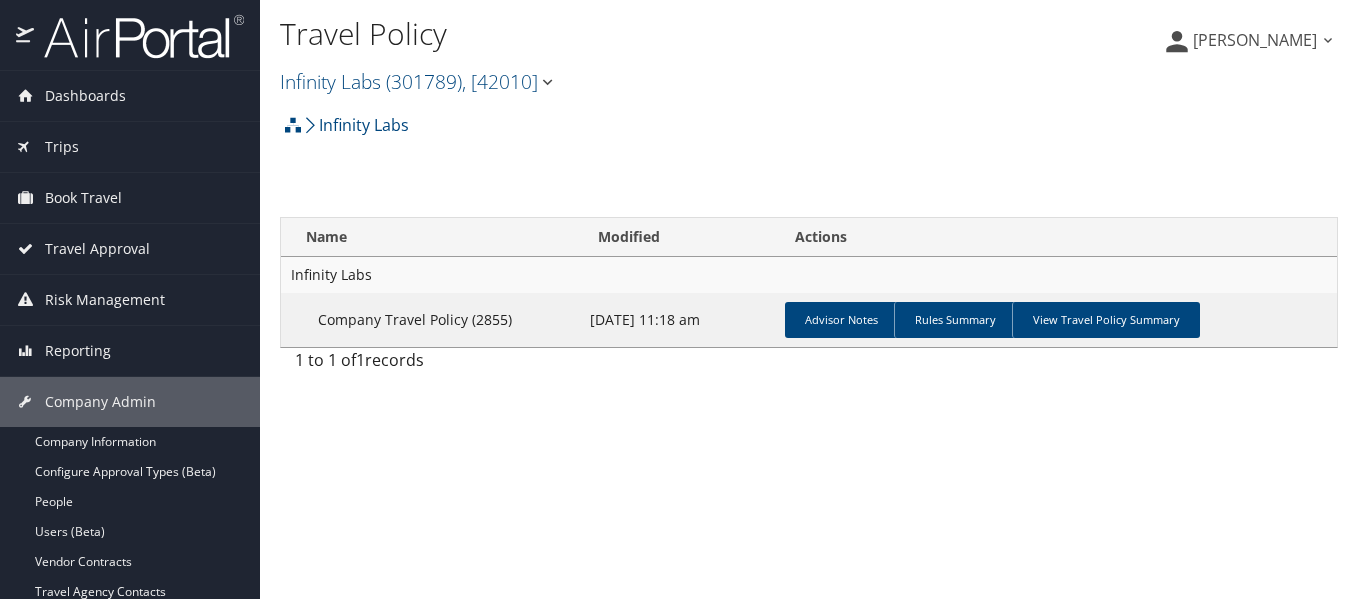scroll, scrollTop: 0, scrollLeft: 0, axis: both 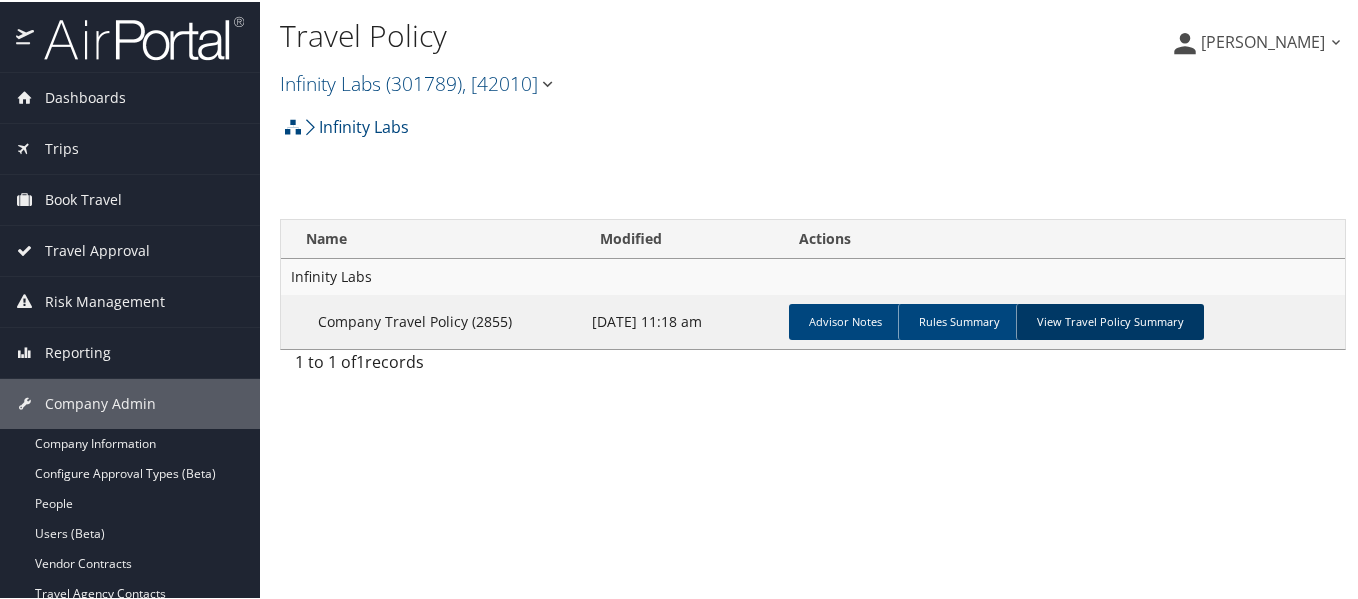 click on "View Travel Policy Summary" at bounding box center (1110, 320) 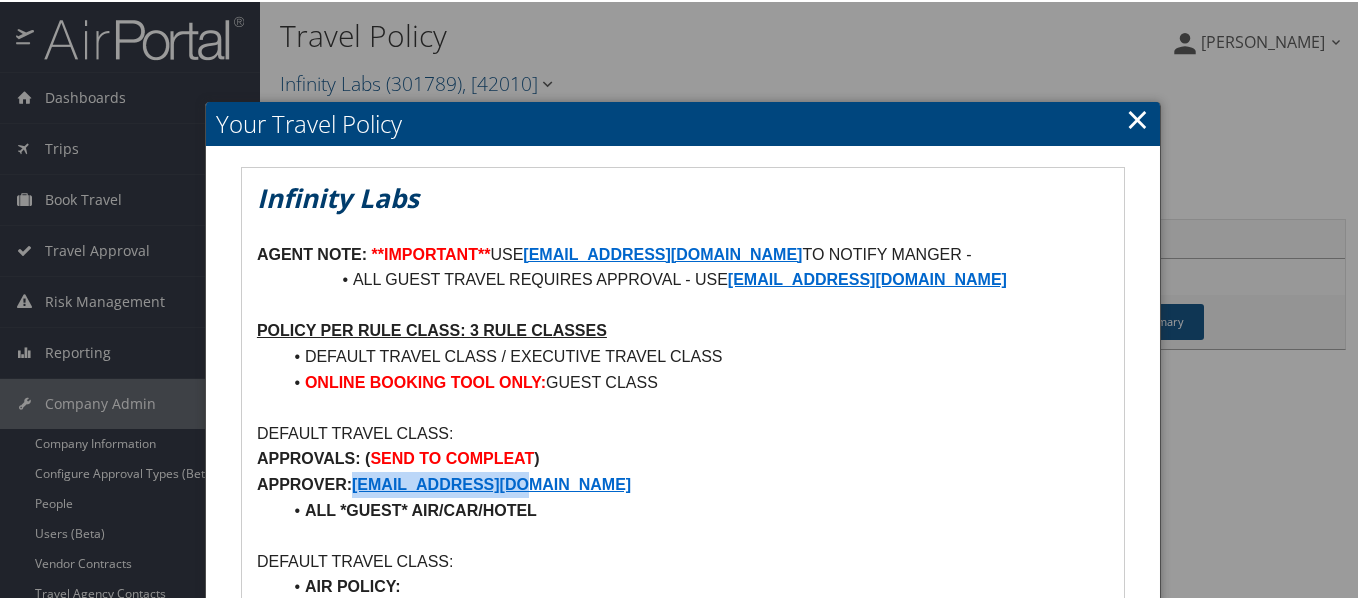drag, startPoint x: 541, startPoint y: 480, endPoint x: 356, endPoint y: 480, distance: 185 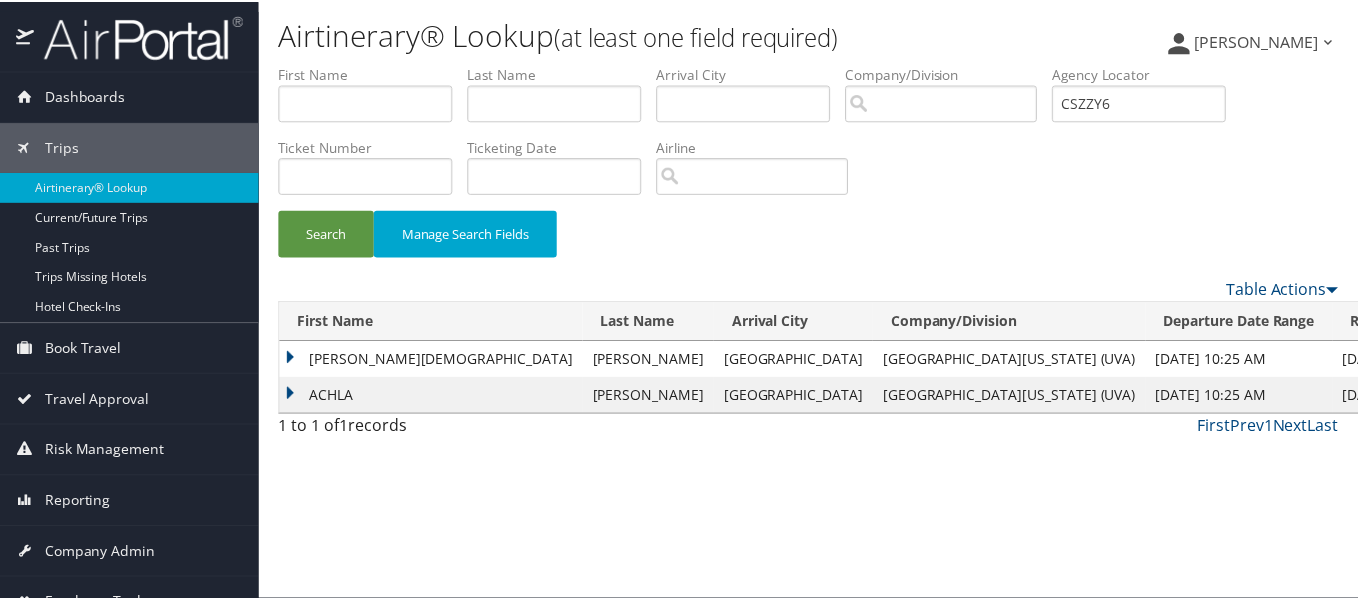 scroll, scrollTop: 0, scrollLeft: 0, axis: both 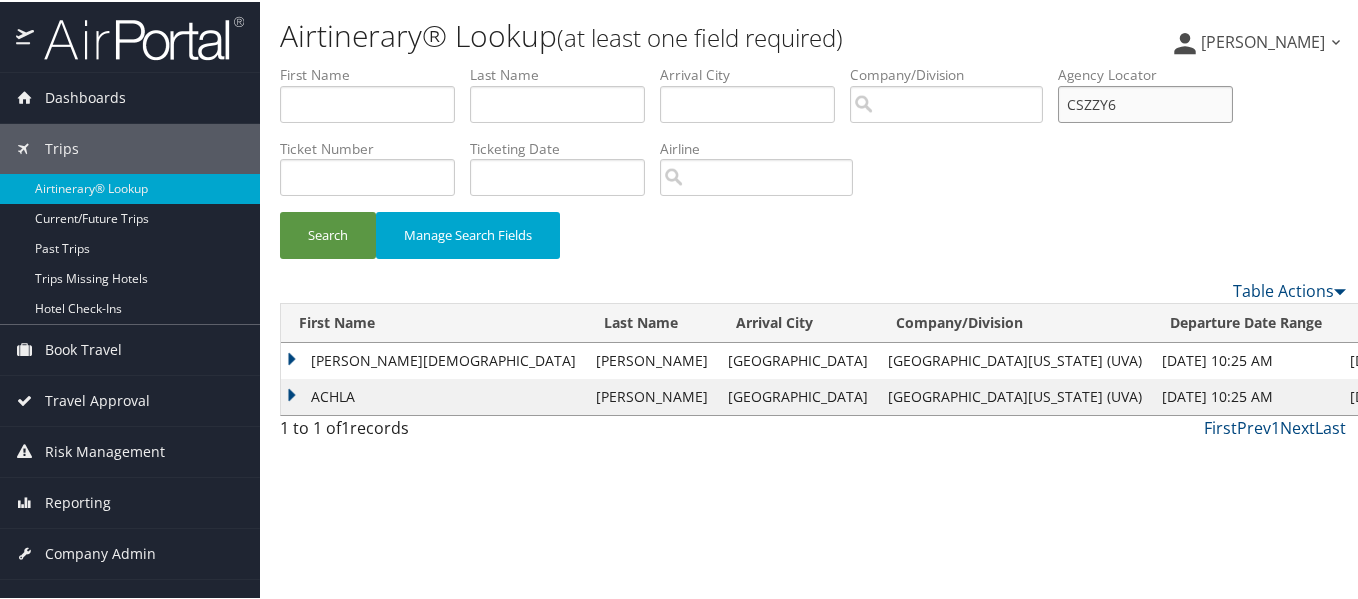 drag, startPoint x: 1173, startPoint y: 100, endPoint x: 1075, endPoint y: 109, distance: 98.4124 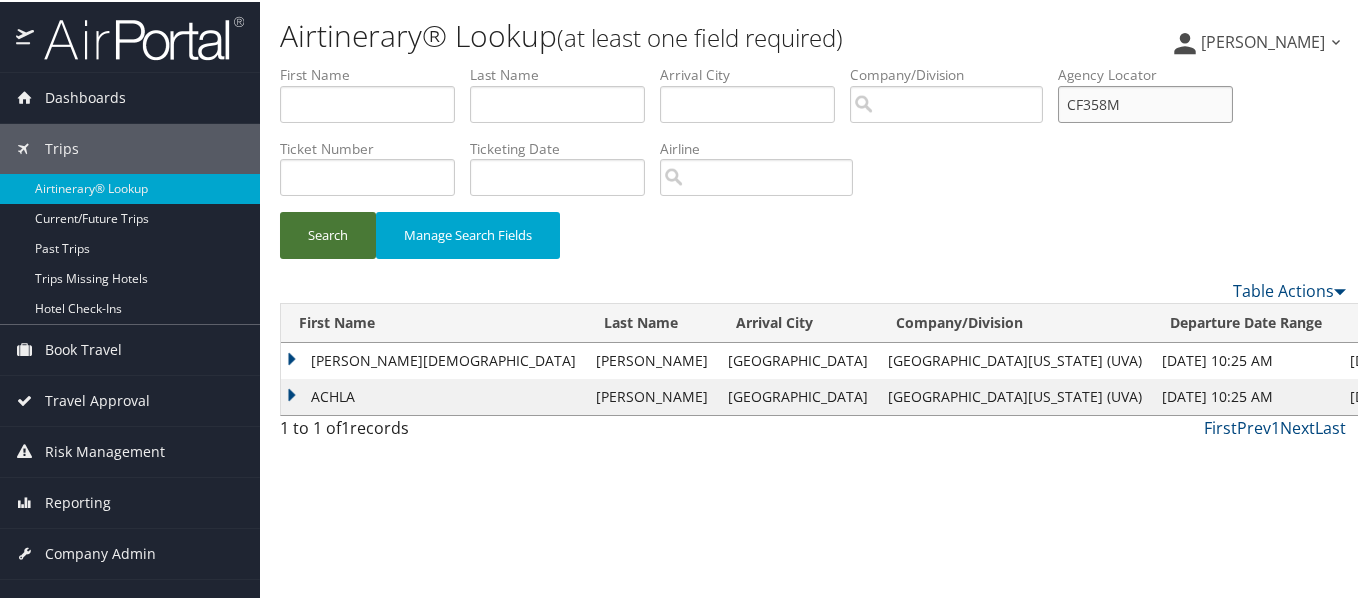 type on "CF358M" 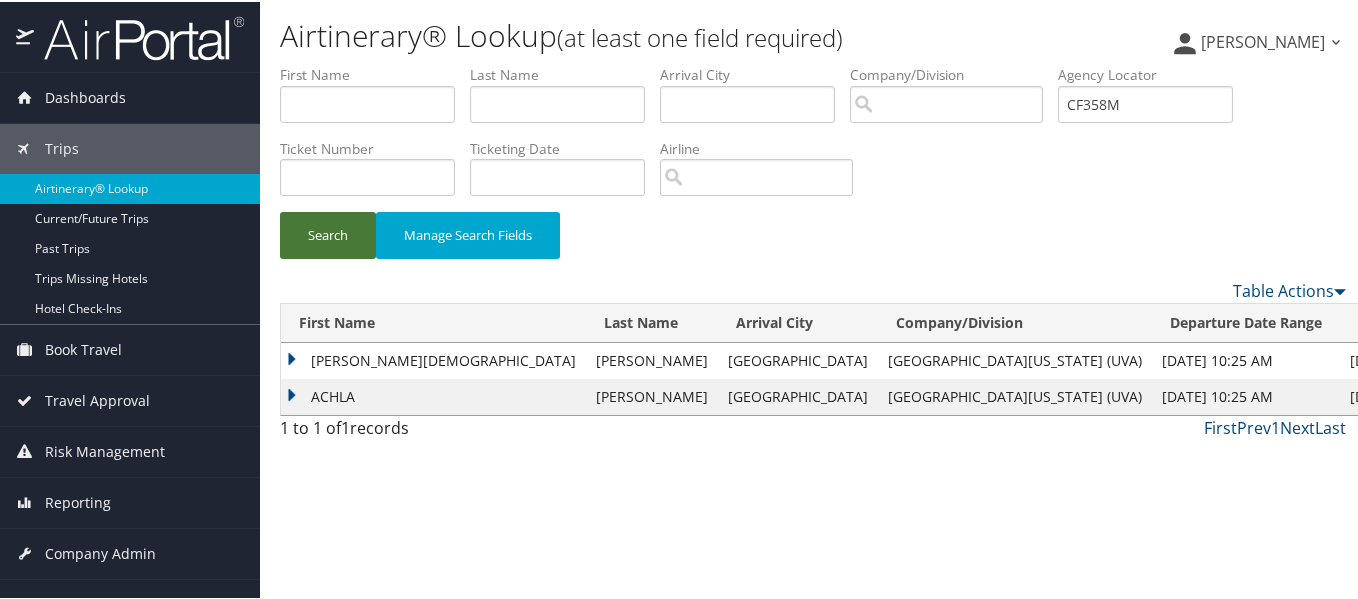 click on "Search" at bounding box center [328, 233] 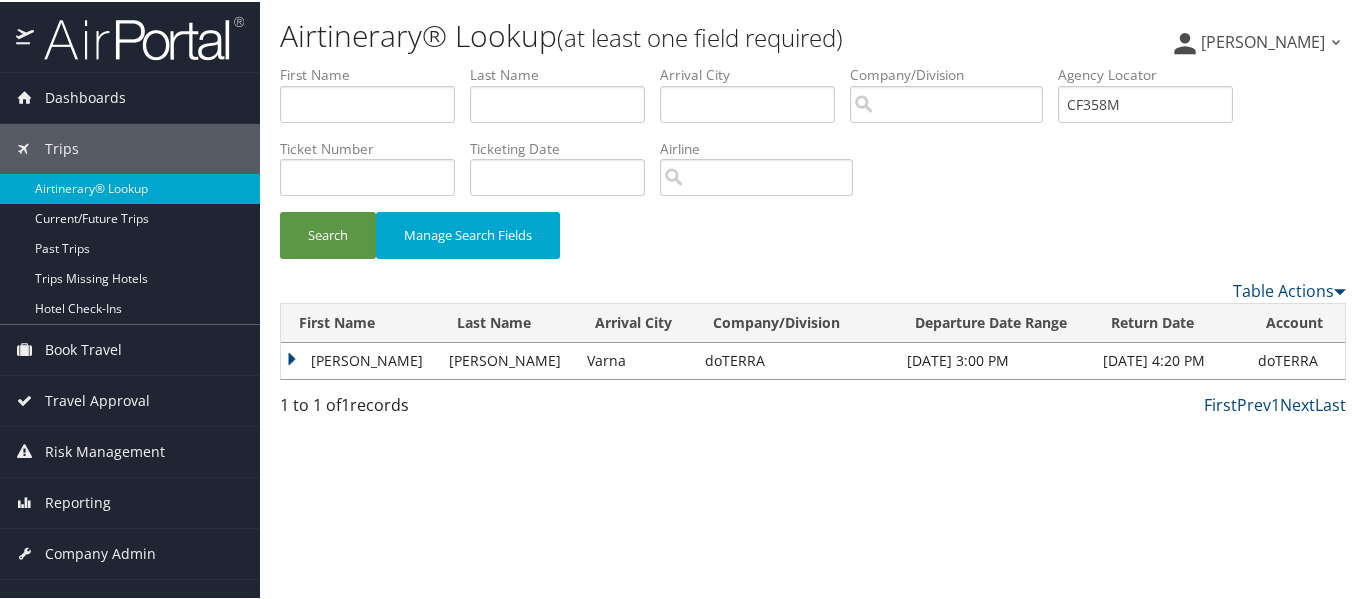 click on "RYAN EDMUND" at bounding box center (360, 359) 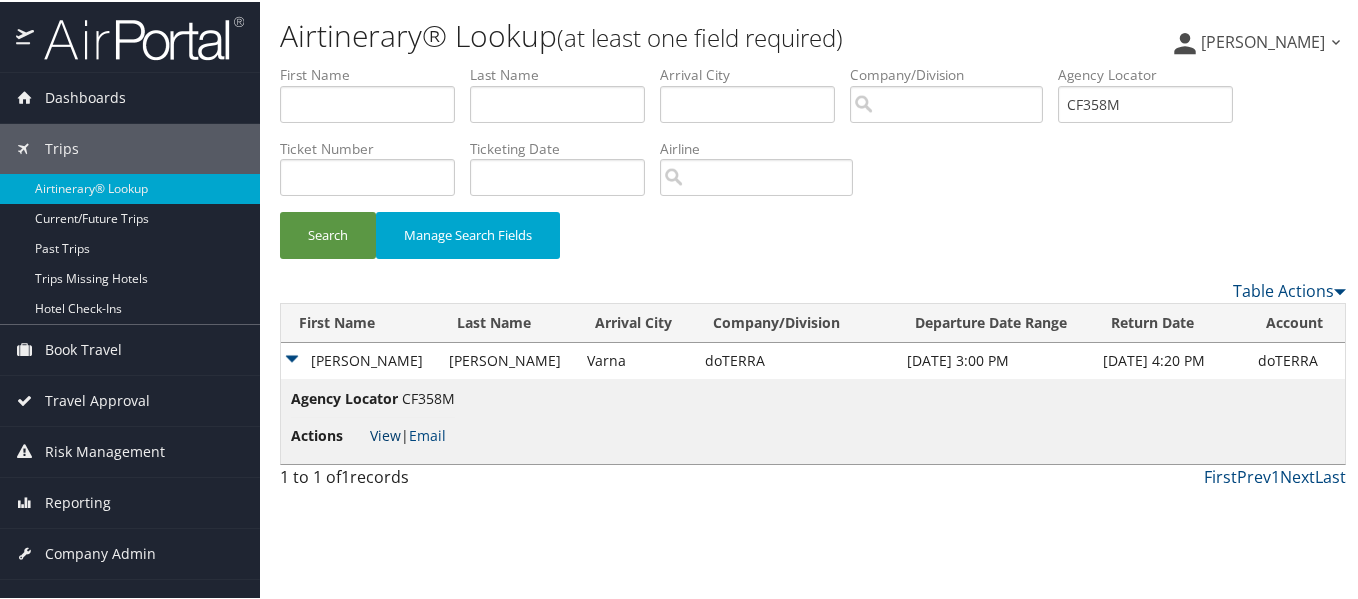 click on "View" at bounding box center [385, 433] 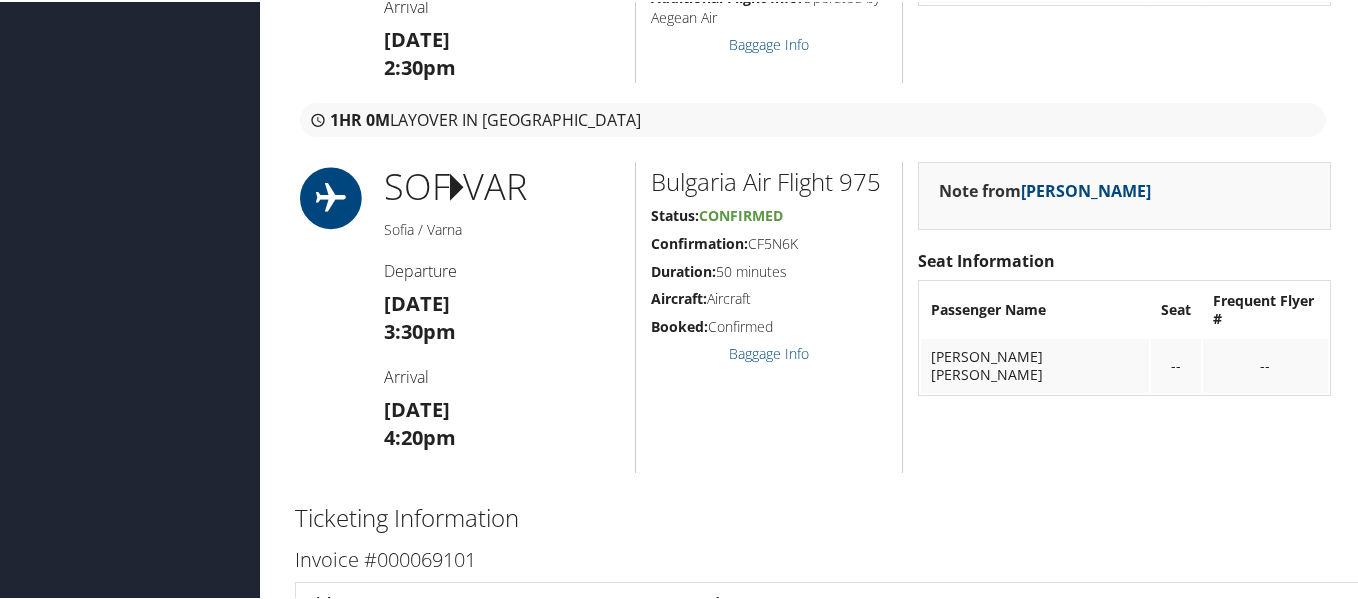 scroll, scrollTop: 1400, scrollLeft: 0, axis: vertical 